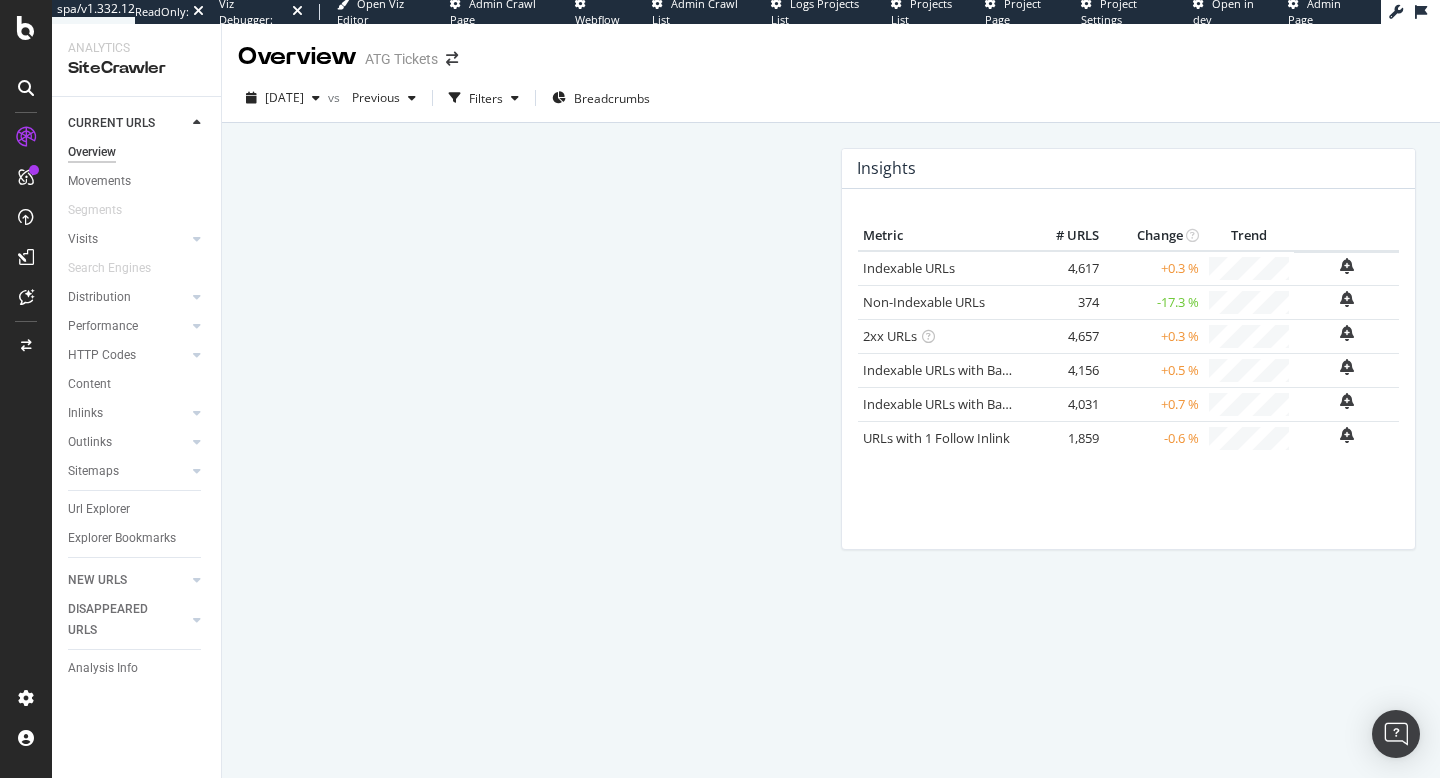 scroll, scrollTop: 0, scrollLeft: 0, axis: both 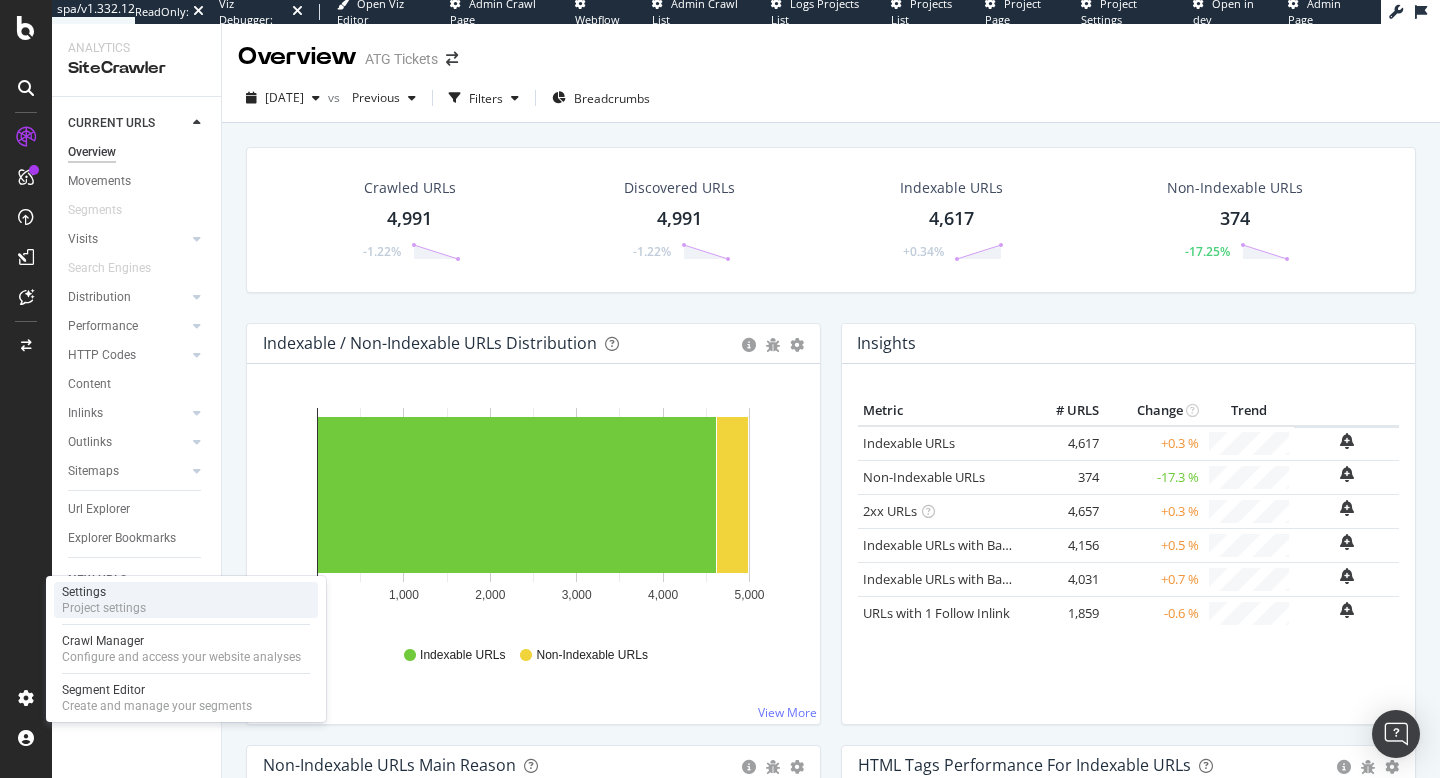 click on "Project settings" at bounding box center [104, 608] 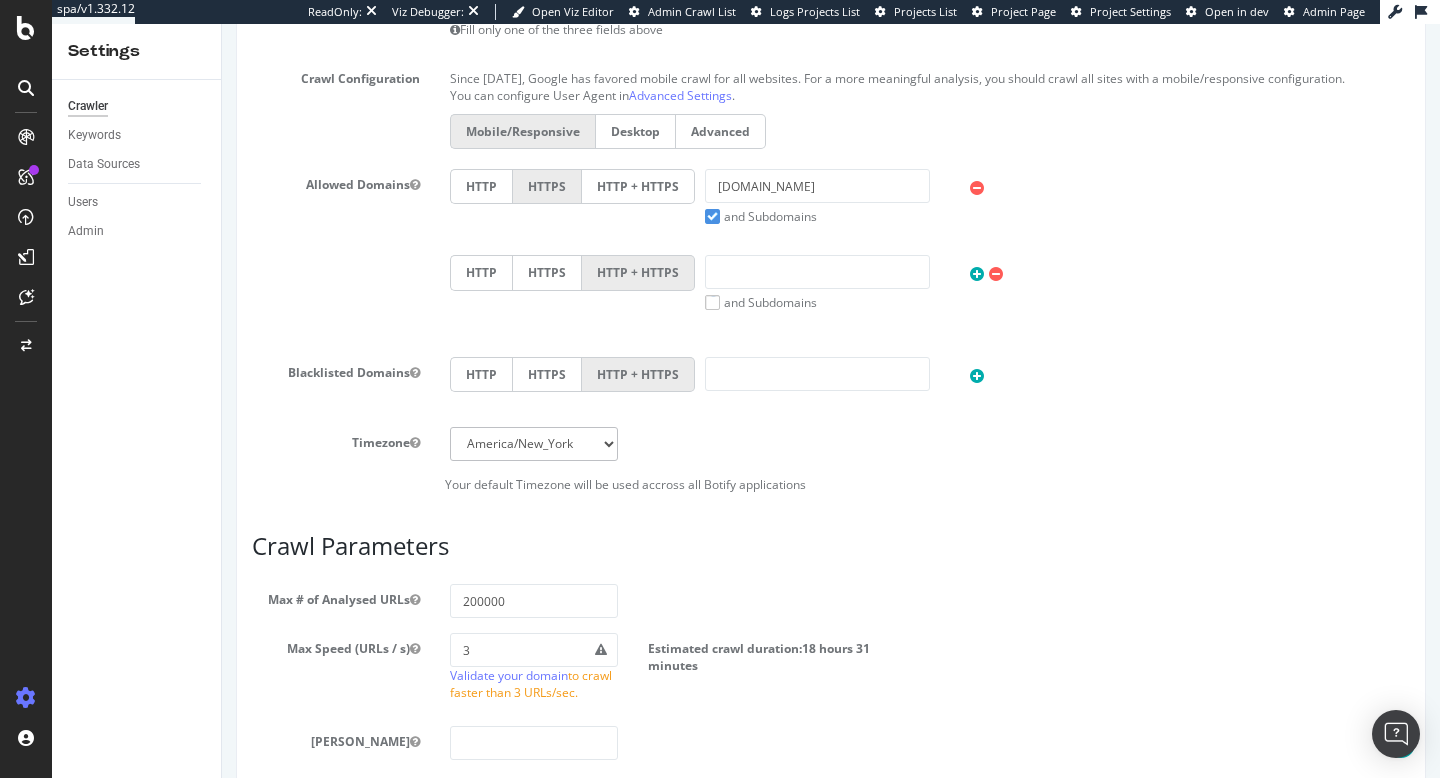 scroll, scrollTop: 0, scrollLeft: 0, axis: both 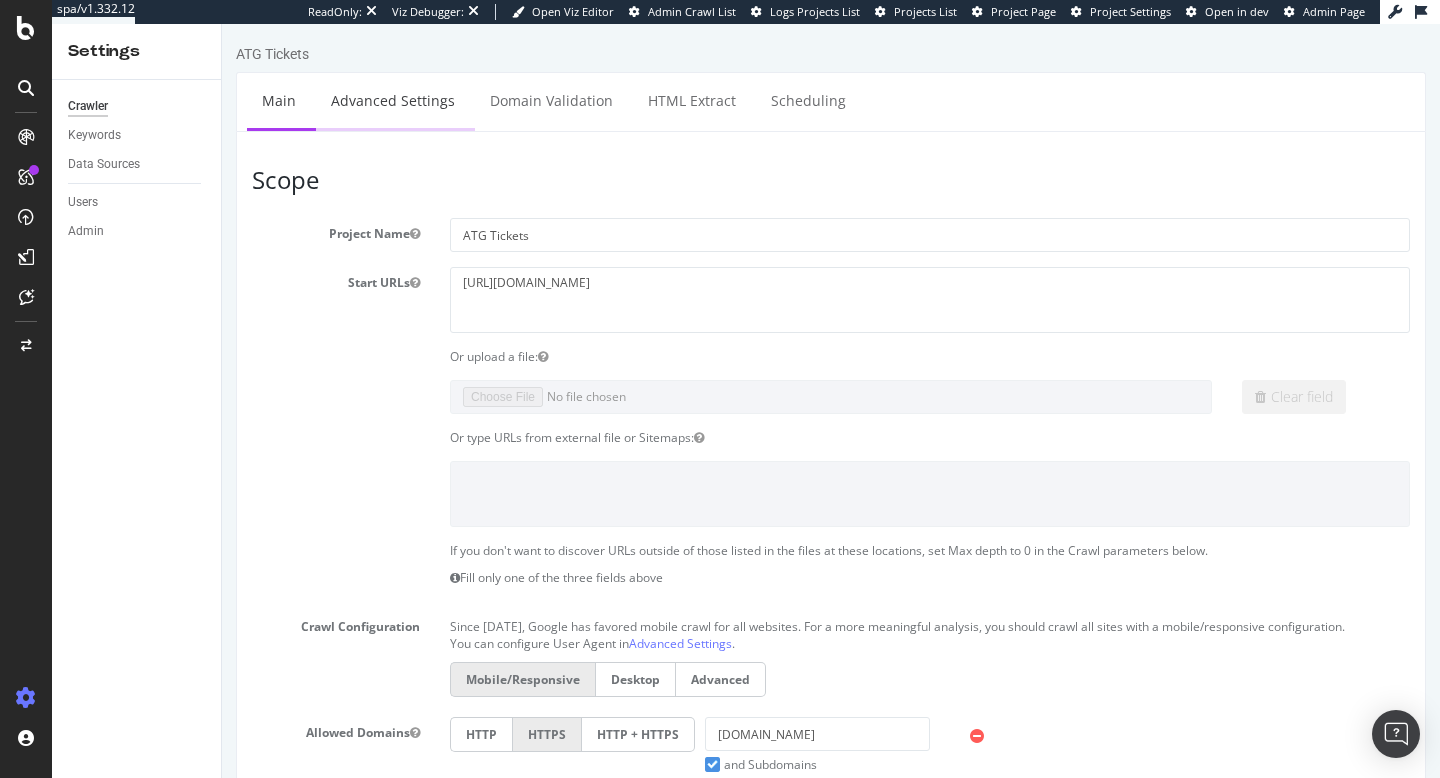 click on "Advanced Settings" at bounding box center [393, 100] 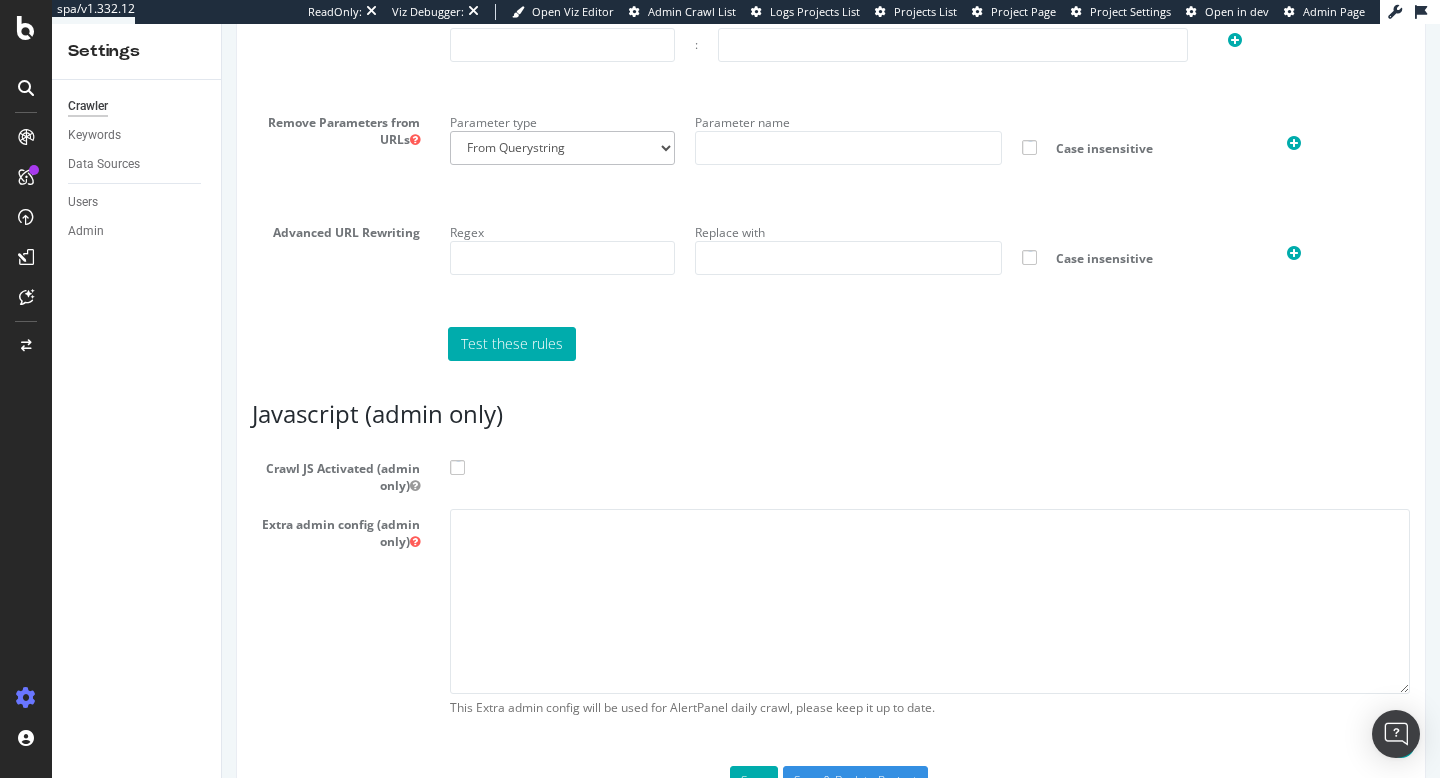 scroll, scrollTop: 1554, scrollLeft: 0, axis: vertical 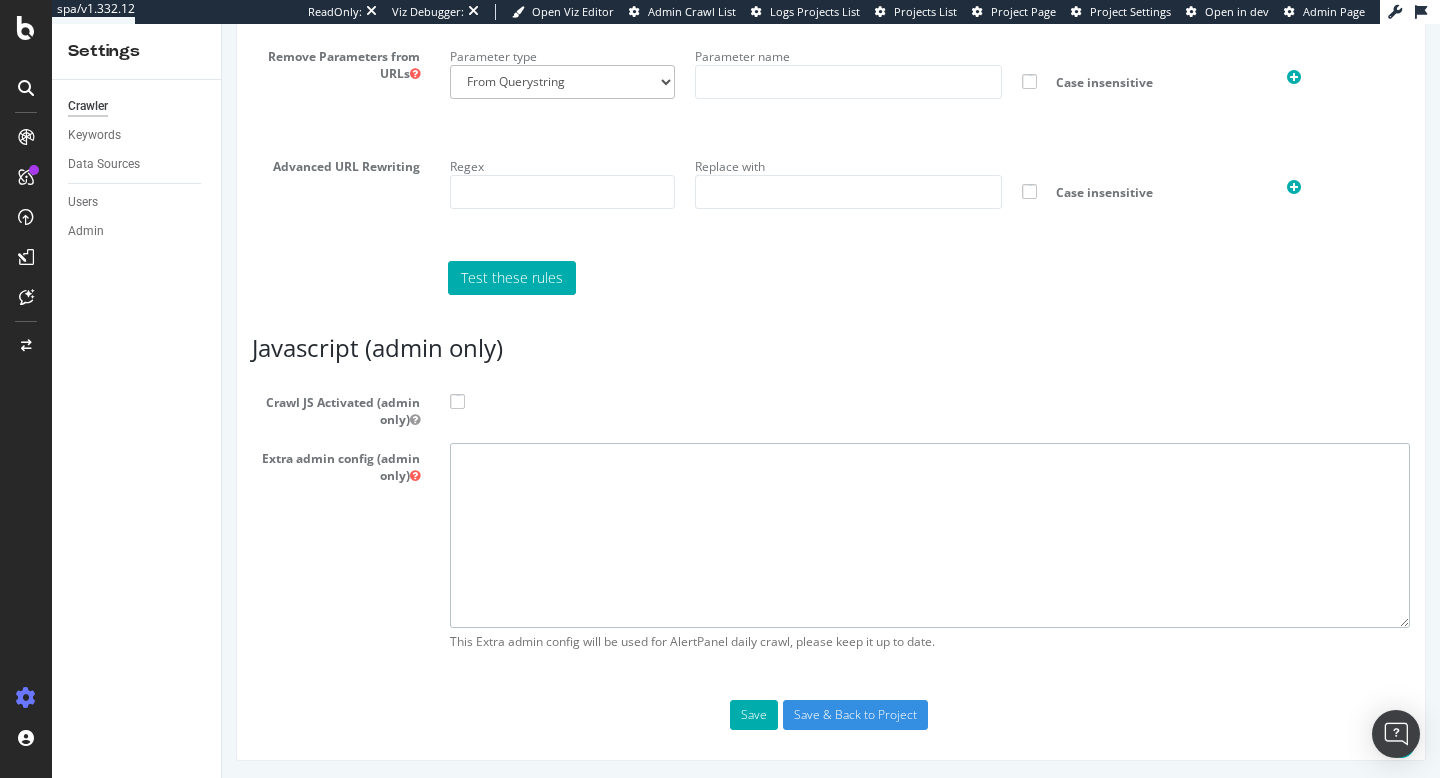 click at bounding box center [930, 535] 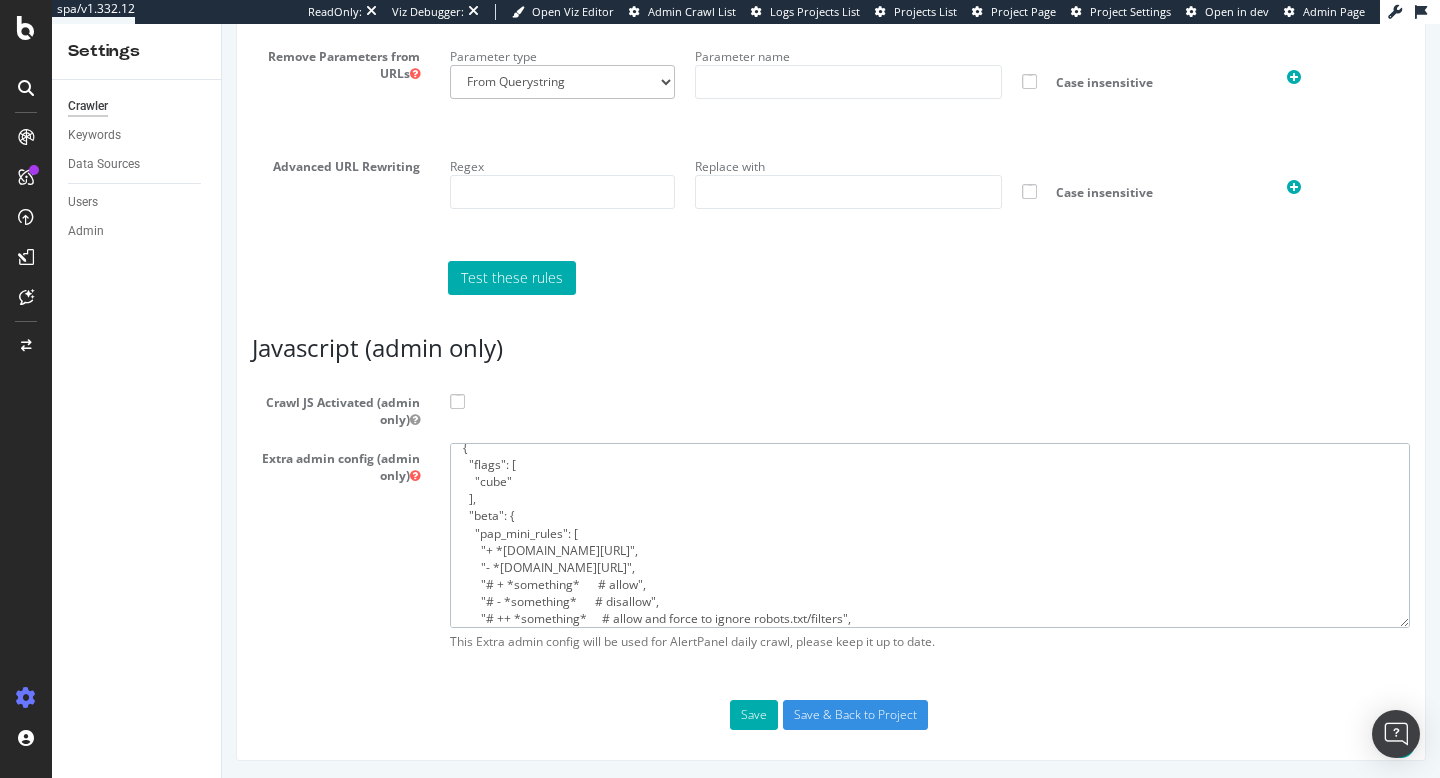 scroll, scrollTop: 0, scrollLeft: 0, axis: both 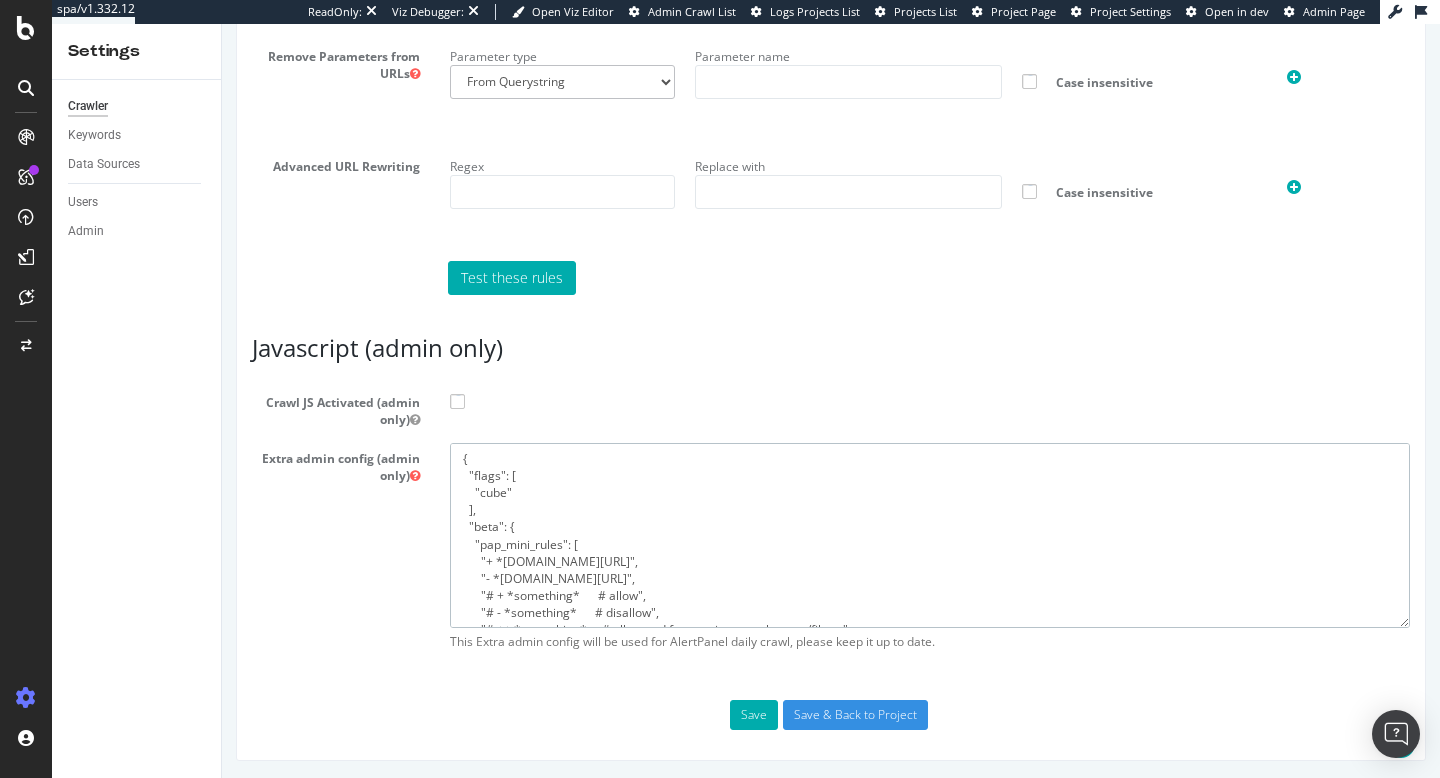 type on "{
"flags": [
"cube"
],
"beta": {
"pap_mini_rules": [
"+ *atgtickets.com/*",
"- *cdn.cookielaw.org/*",
"# + *something*      # allow",
"# - *something*      # disallow",
"# ++ *something*     # allow and force to ignore robots.txt/filters",
"# !eor-max:NNN       # timeout rendering after (ms) default is 20000",
"!dom                 #see 'help'",
"!2tld                #see 'help'",
"!css",
"-*                   # and nothing else"
],
"injectJsBefore": "",
"injectJsAfter": "",
"injectJsLoad": "",
"injectJsWaitfor": "",
"injectJsInit": "",
"injectJsDcl": "",
"injectJsFrameStoppedLoading": "",
"injectJsAction": ""
}
}" 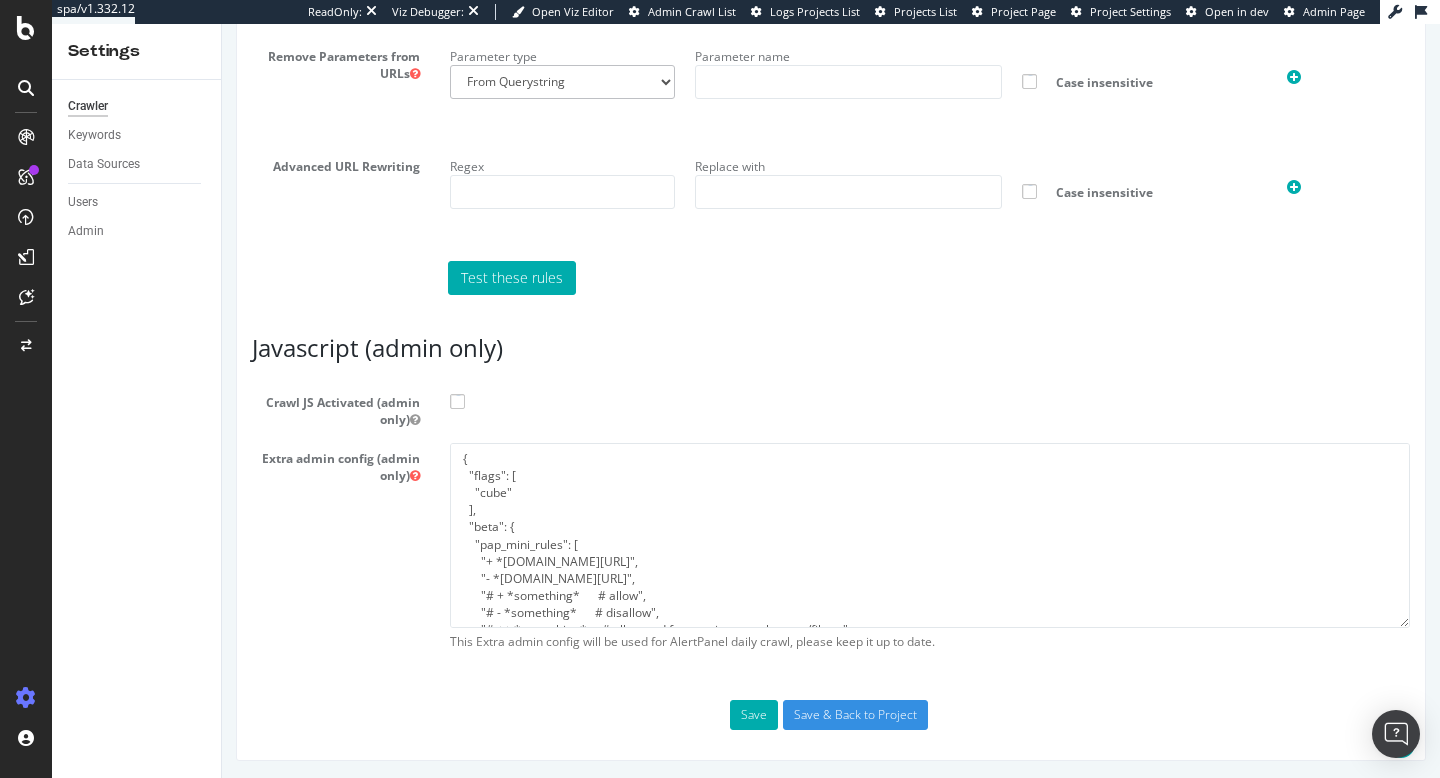 click at bounding box center [457, 401] 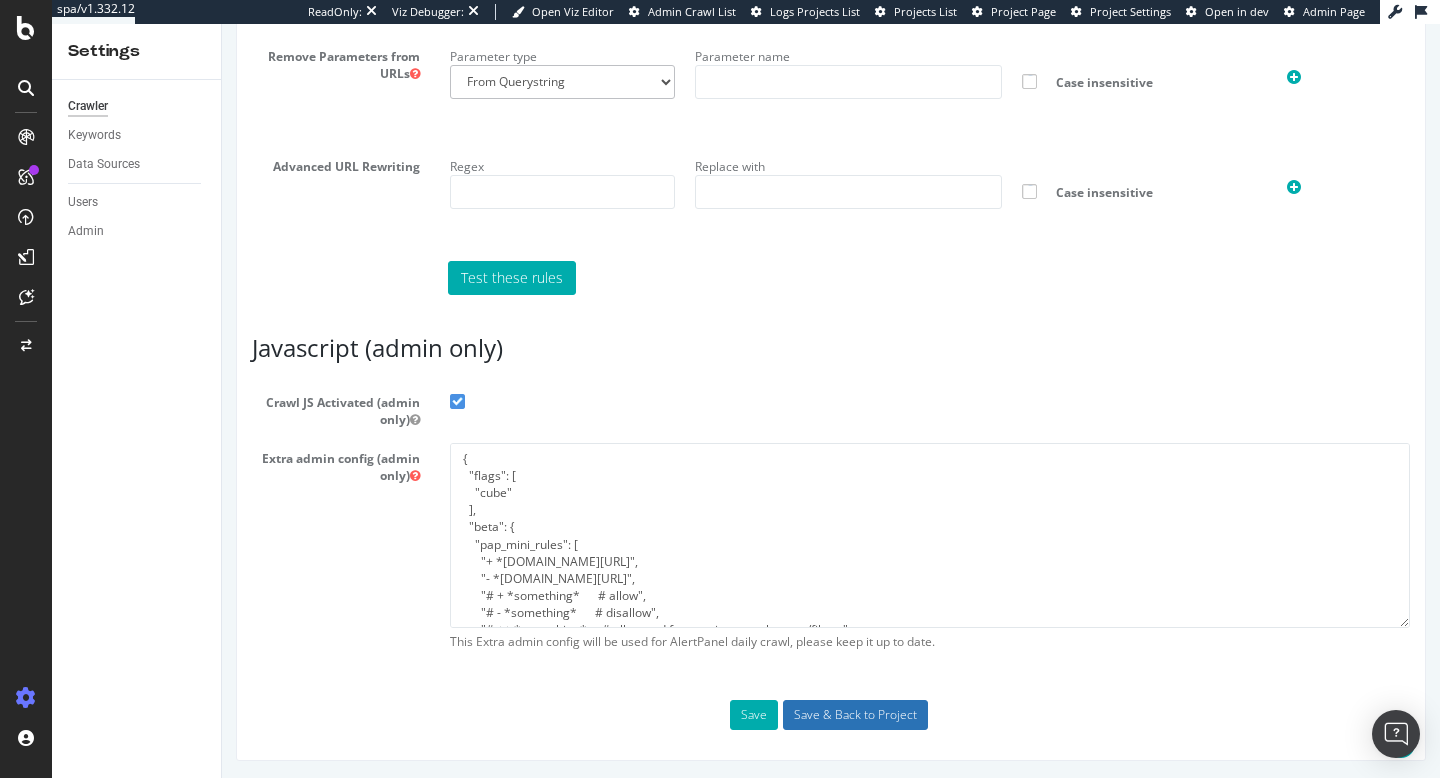 click on "Save & Back to Project" at bounding box center (855, 715) 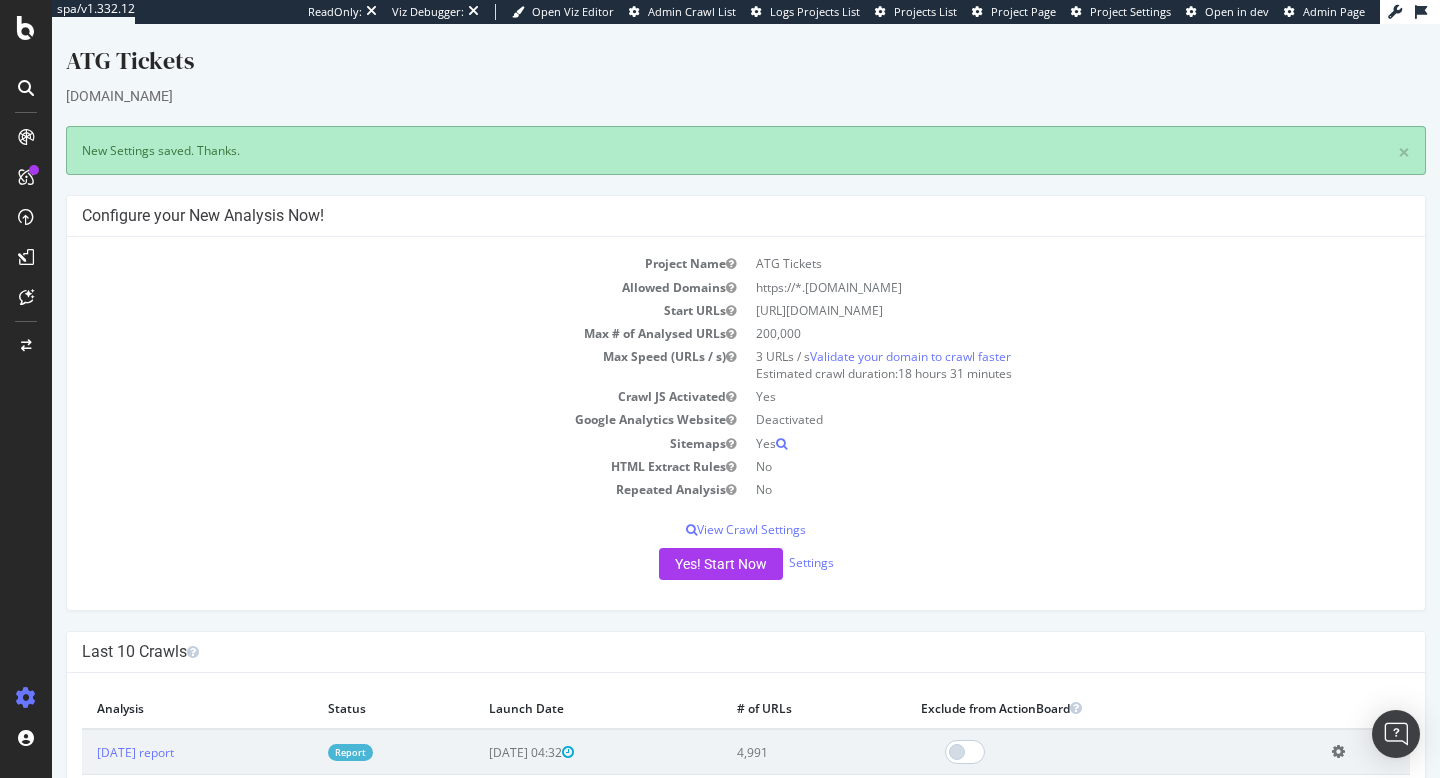 scroll, scrollTop: 0, scrollLeft: 0, axis: both 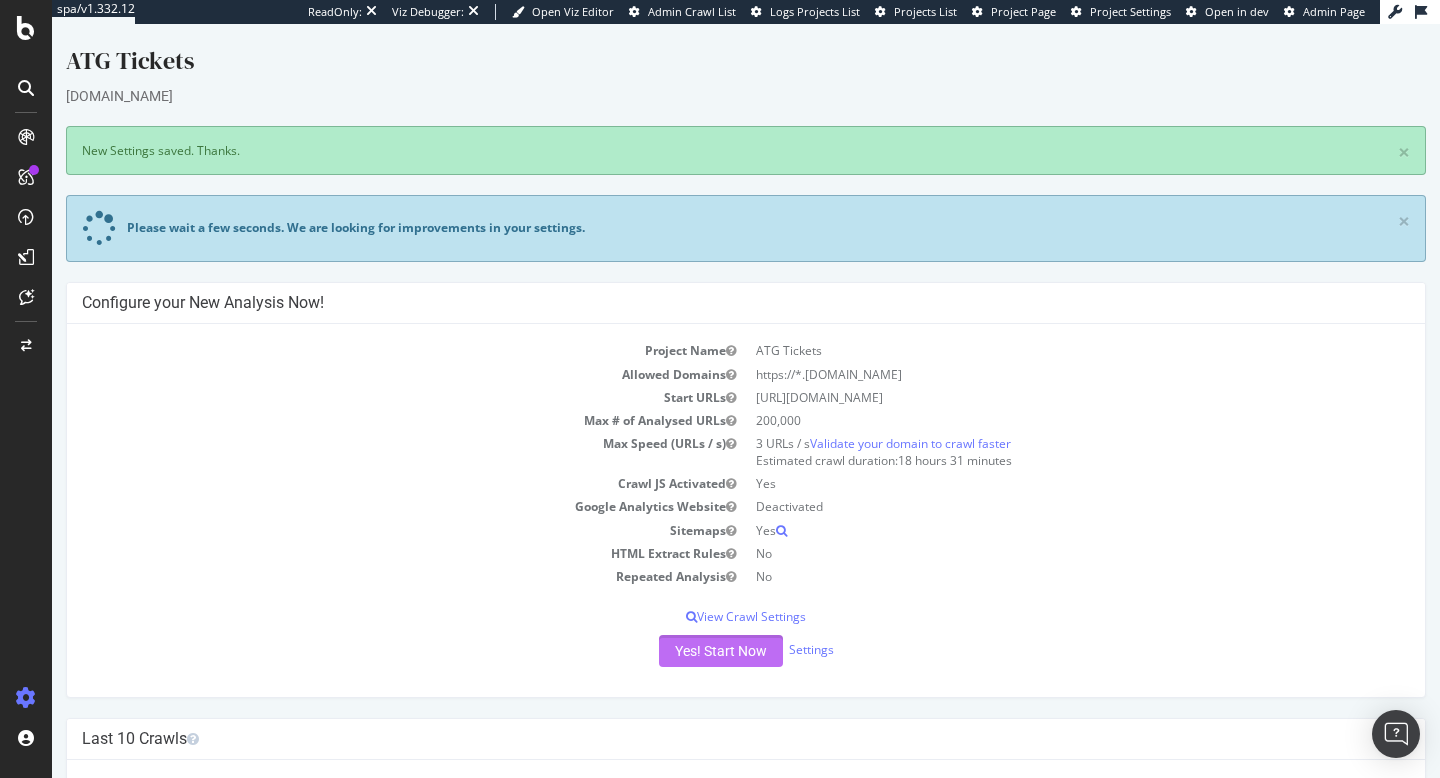 click on "Yes! Start Now" at bounding box center (721, 651) 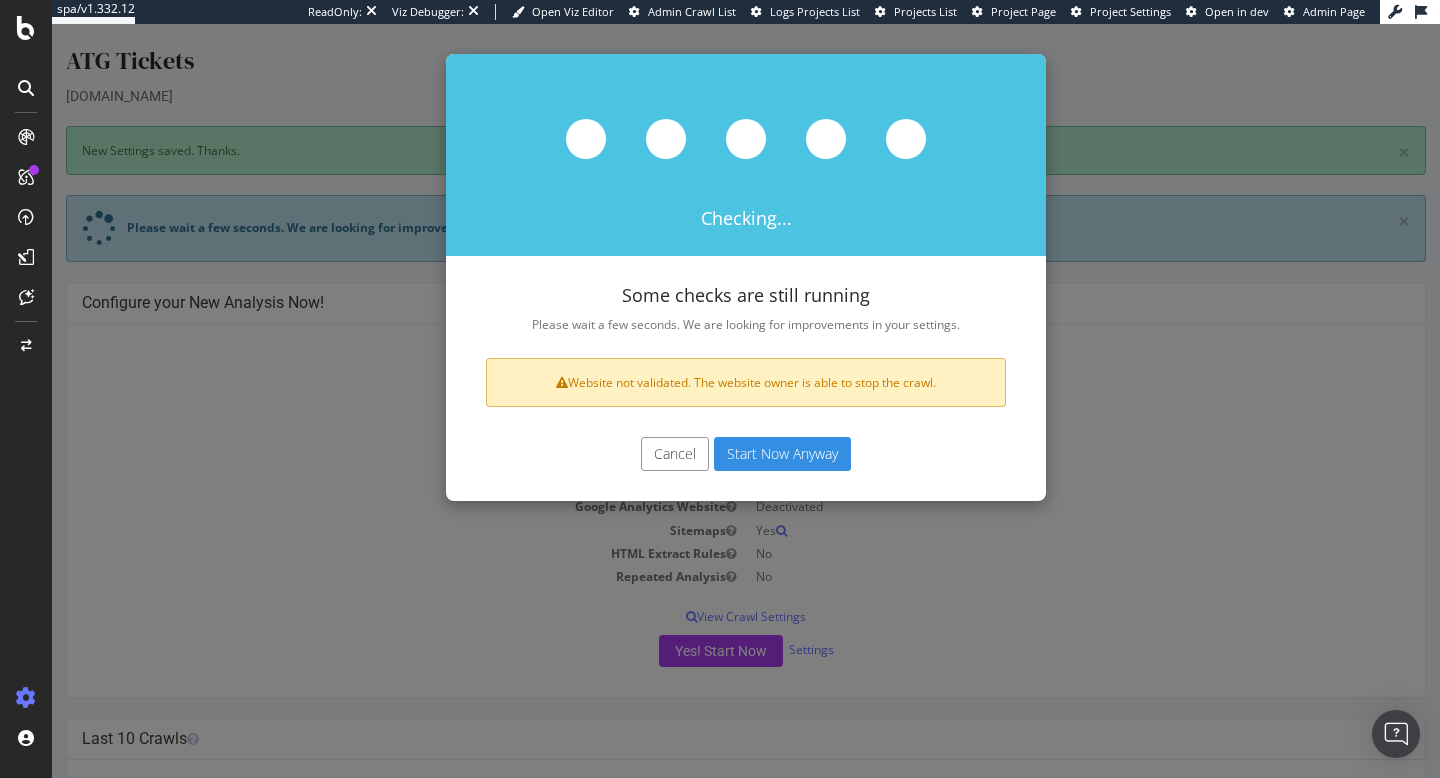 click on "Start Now Anyway" at bounding box center (782, 454) 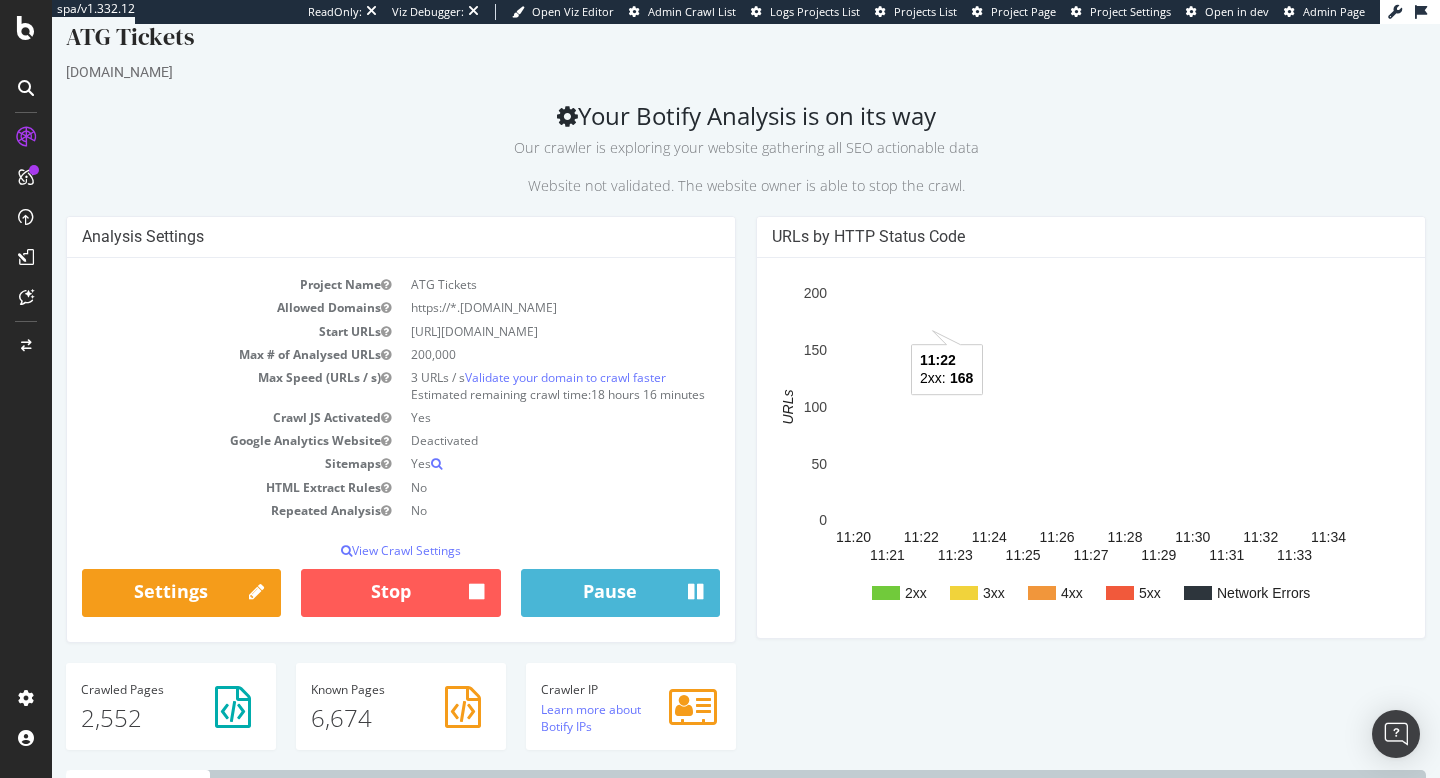 scroll, scrollTop: 0, scrollLeft: 0, axis: both 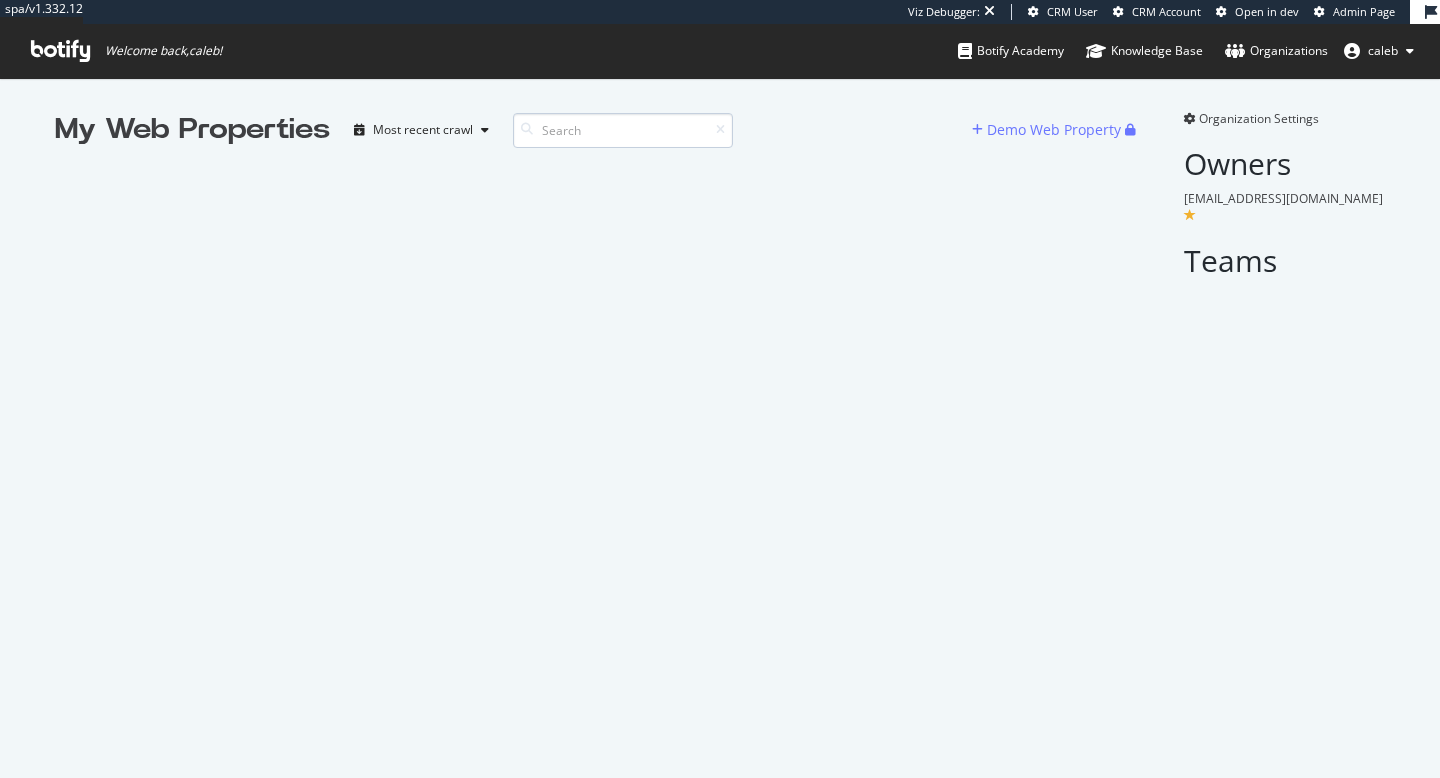 click at bounding box center (623, 130) 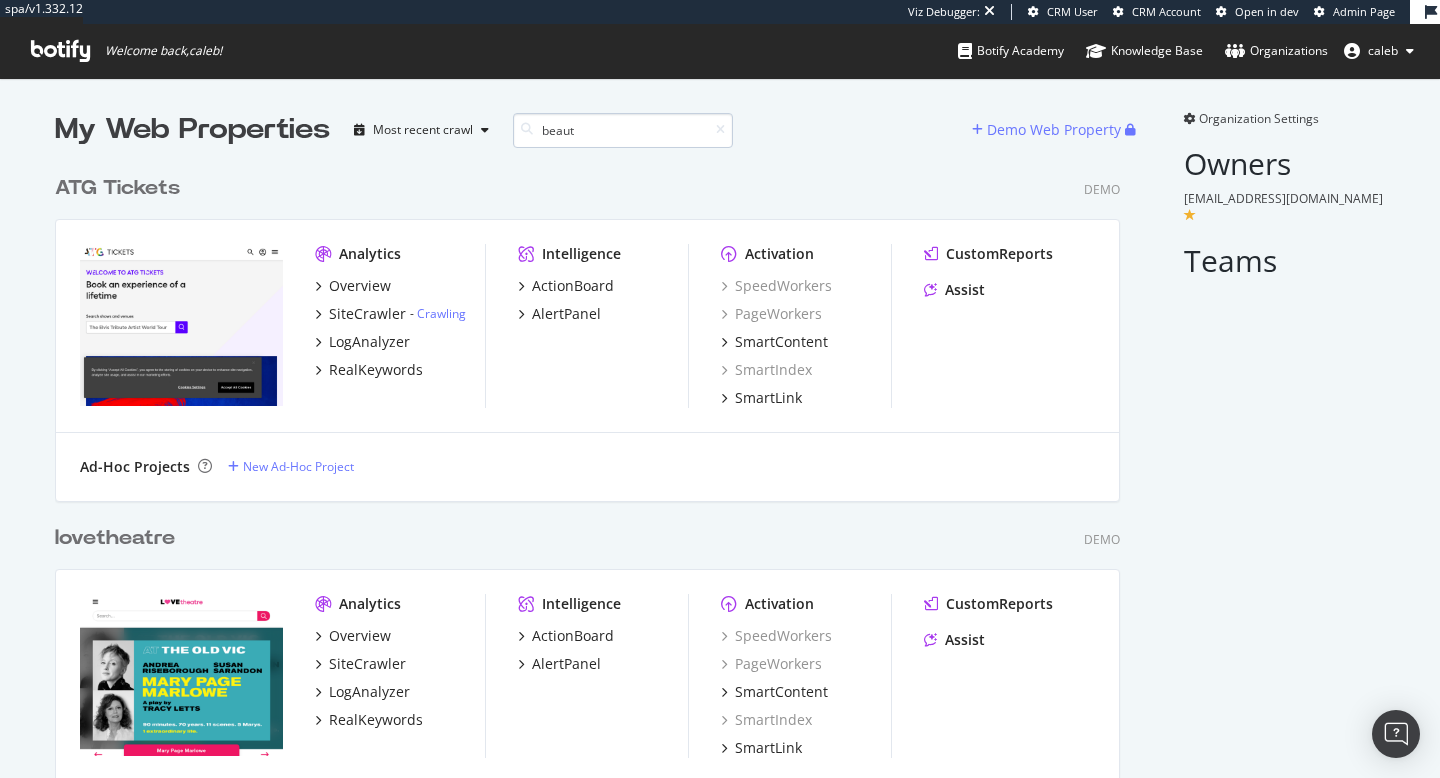 scroll, scrollTop: 1, scrollLeft: 1, axis: both 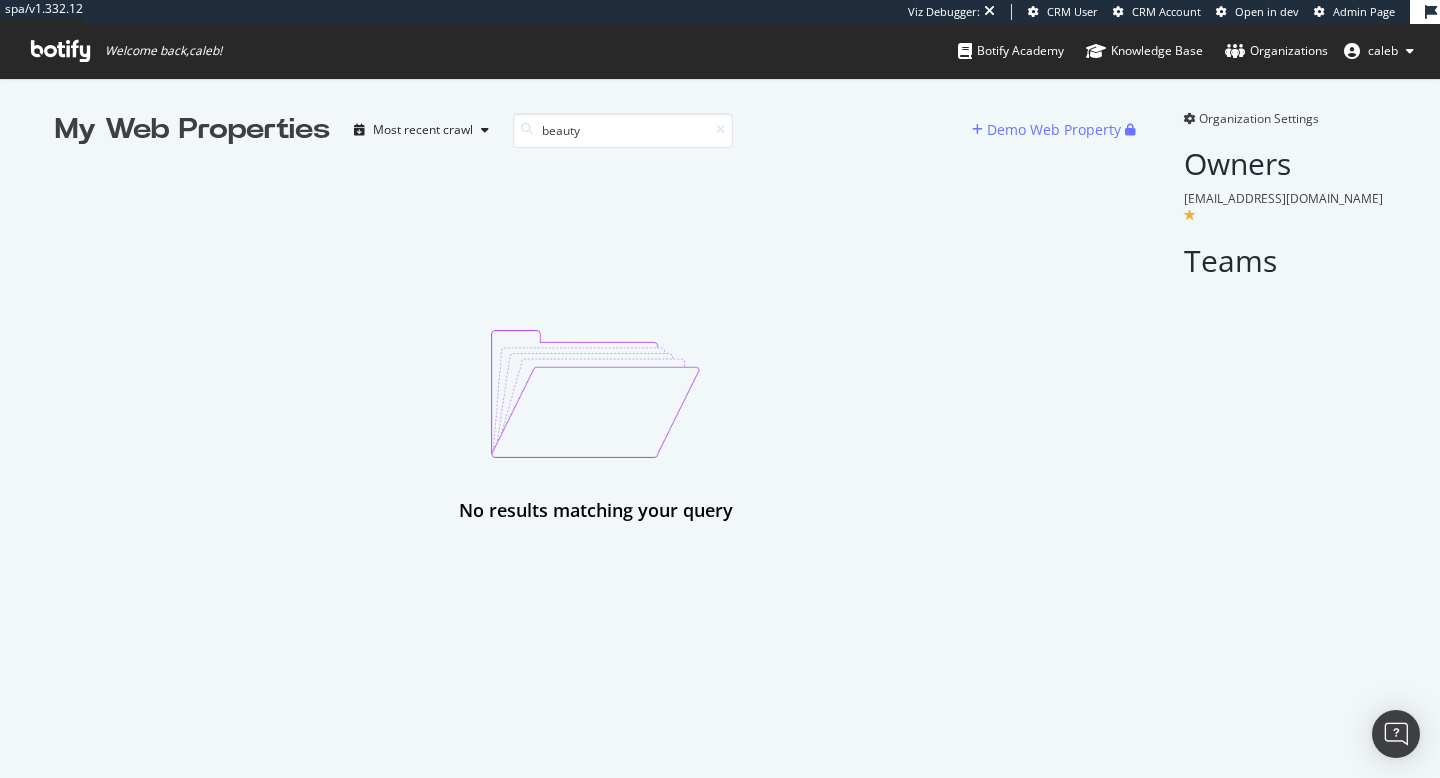 type on "beauty" 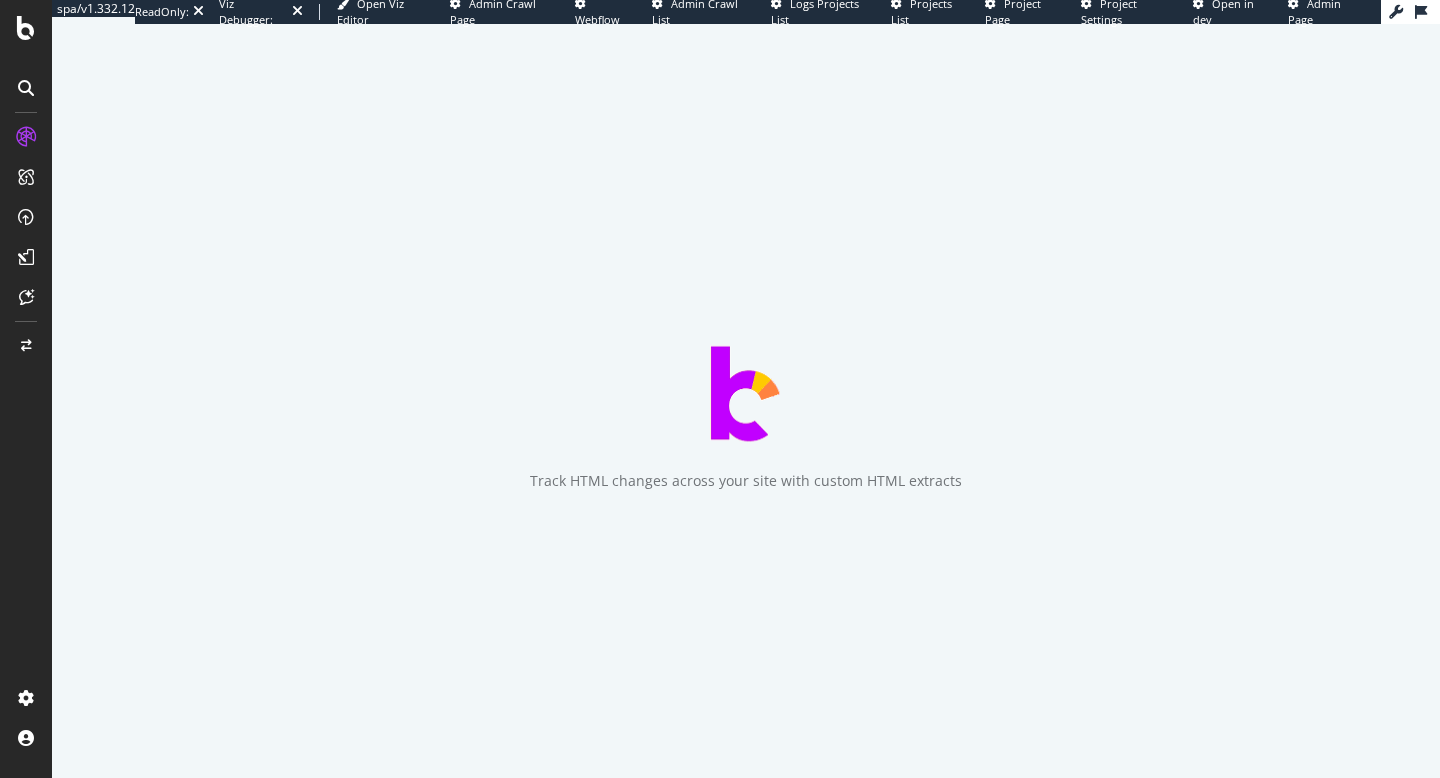 scroll, scrollTop: 0, scrollLeft: 0, axis: both 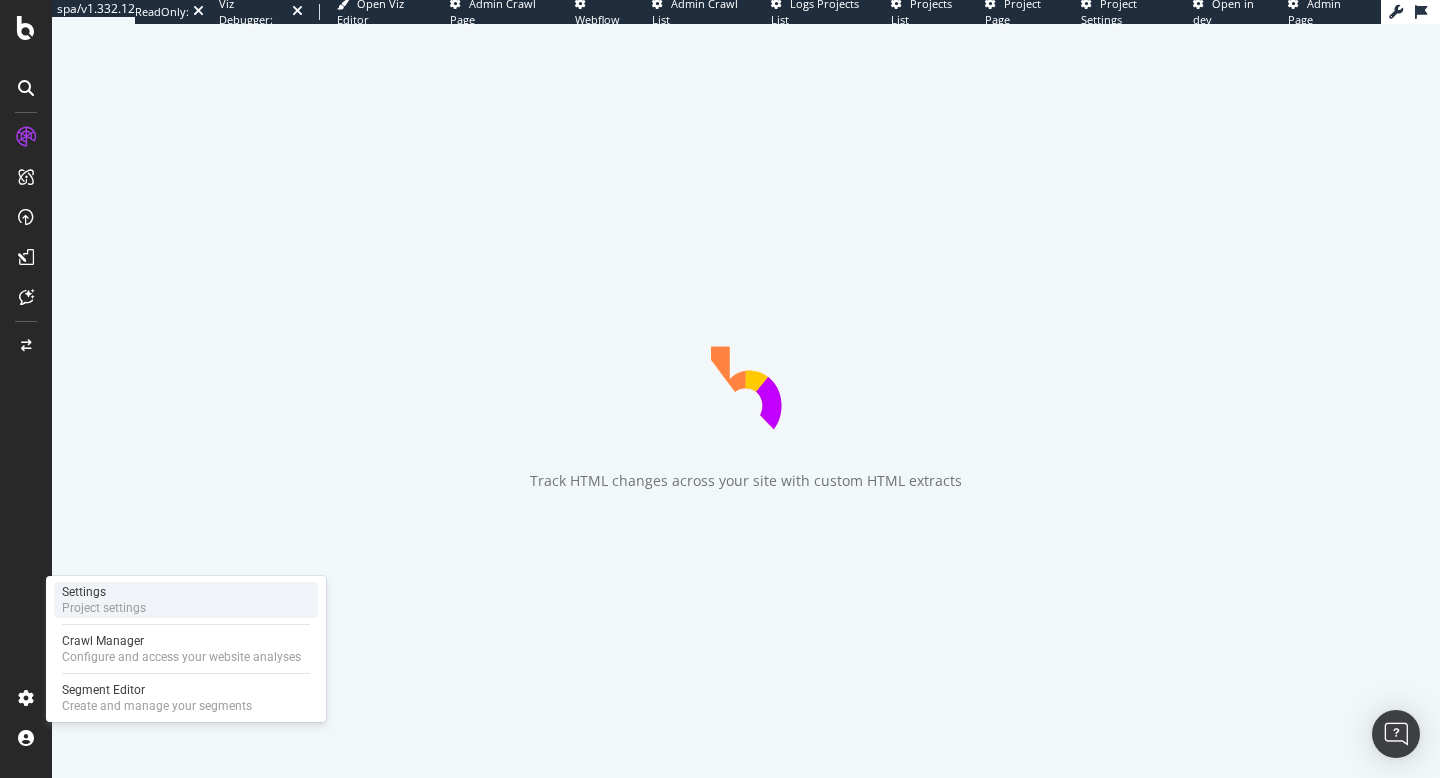 click on "Project settings" at bounding box center [104, 608] 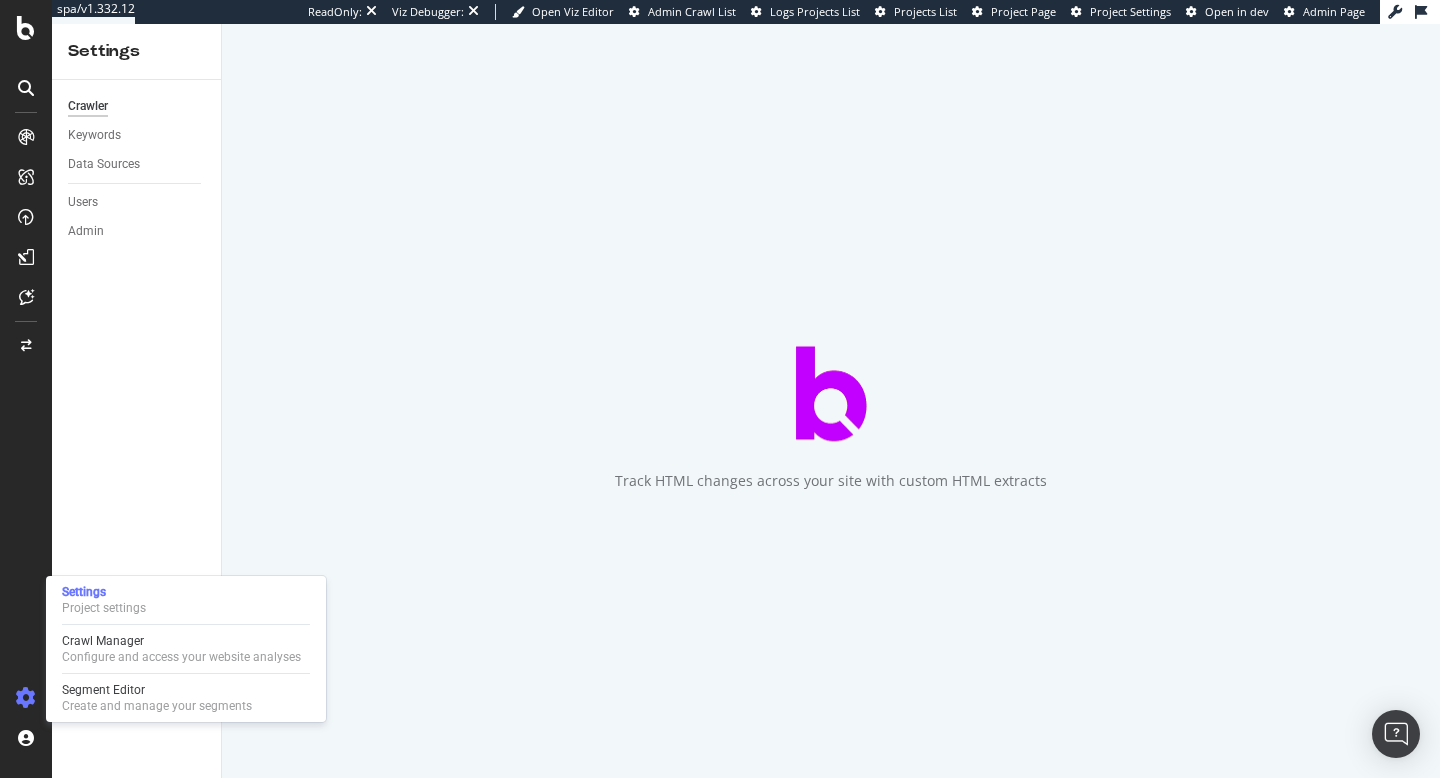 scroll, scrollTop: 0, scrollLeft: 0, axis: both 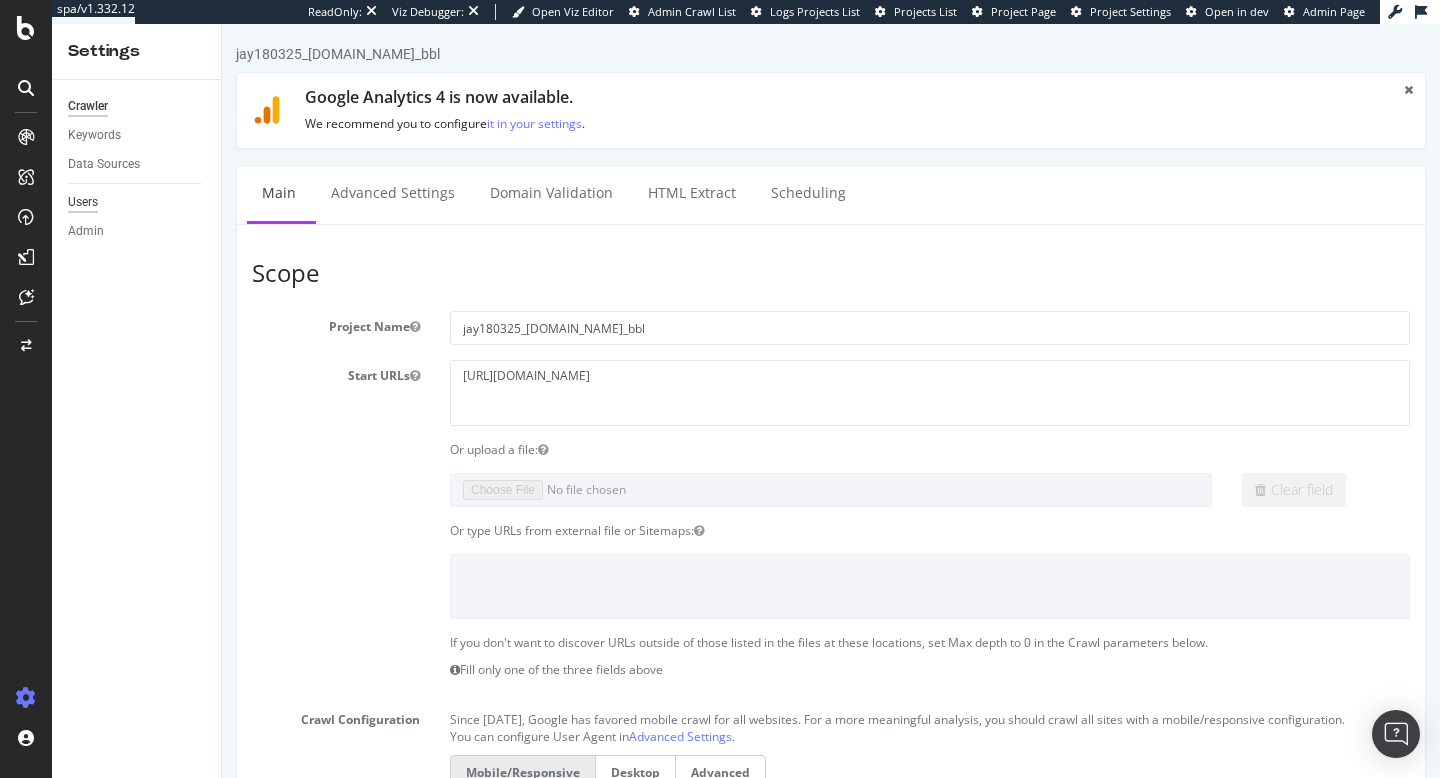 click on "Users" at bounding box center (83, 202) 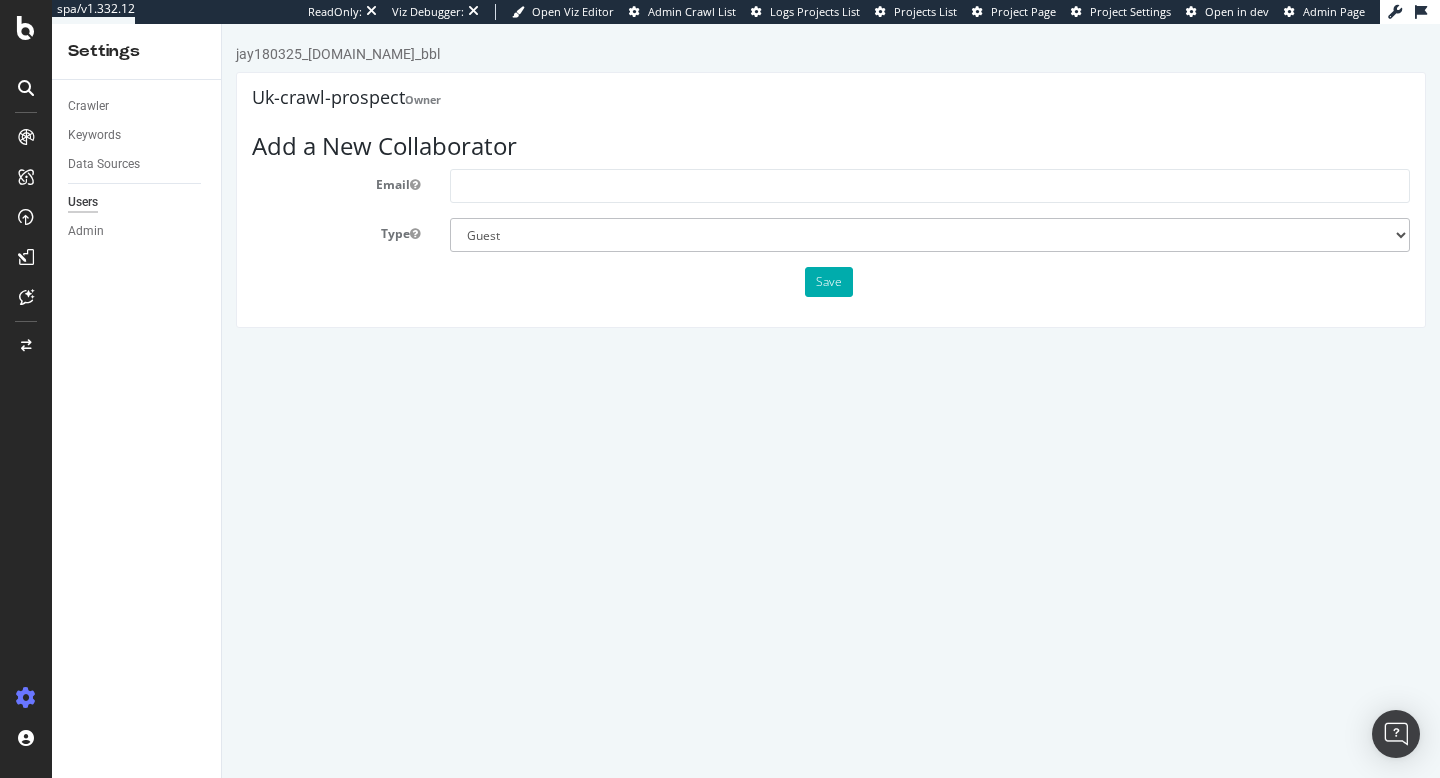 scroll, scrollTop: 0, scrollLeft: 0, axis: both 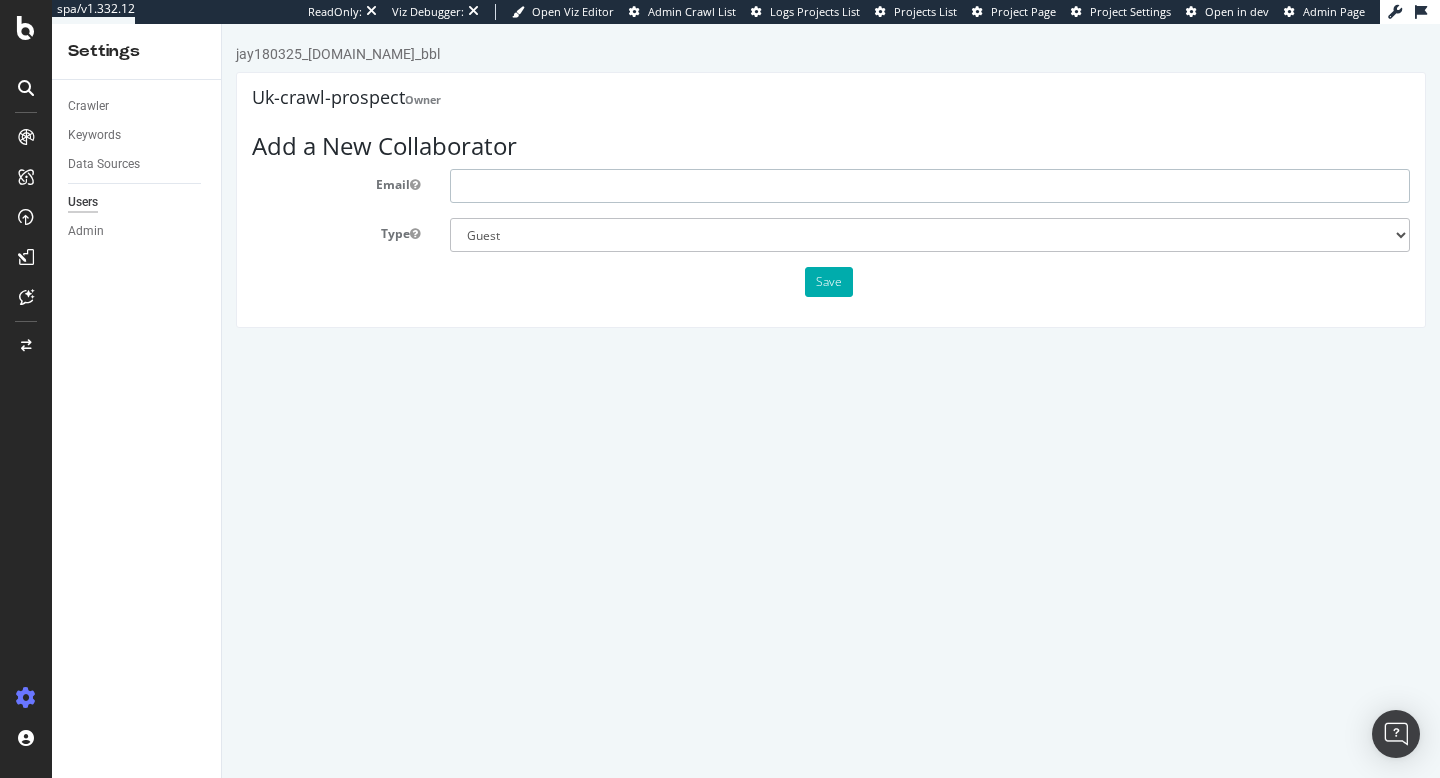 click at bounding box center (930, 186) 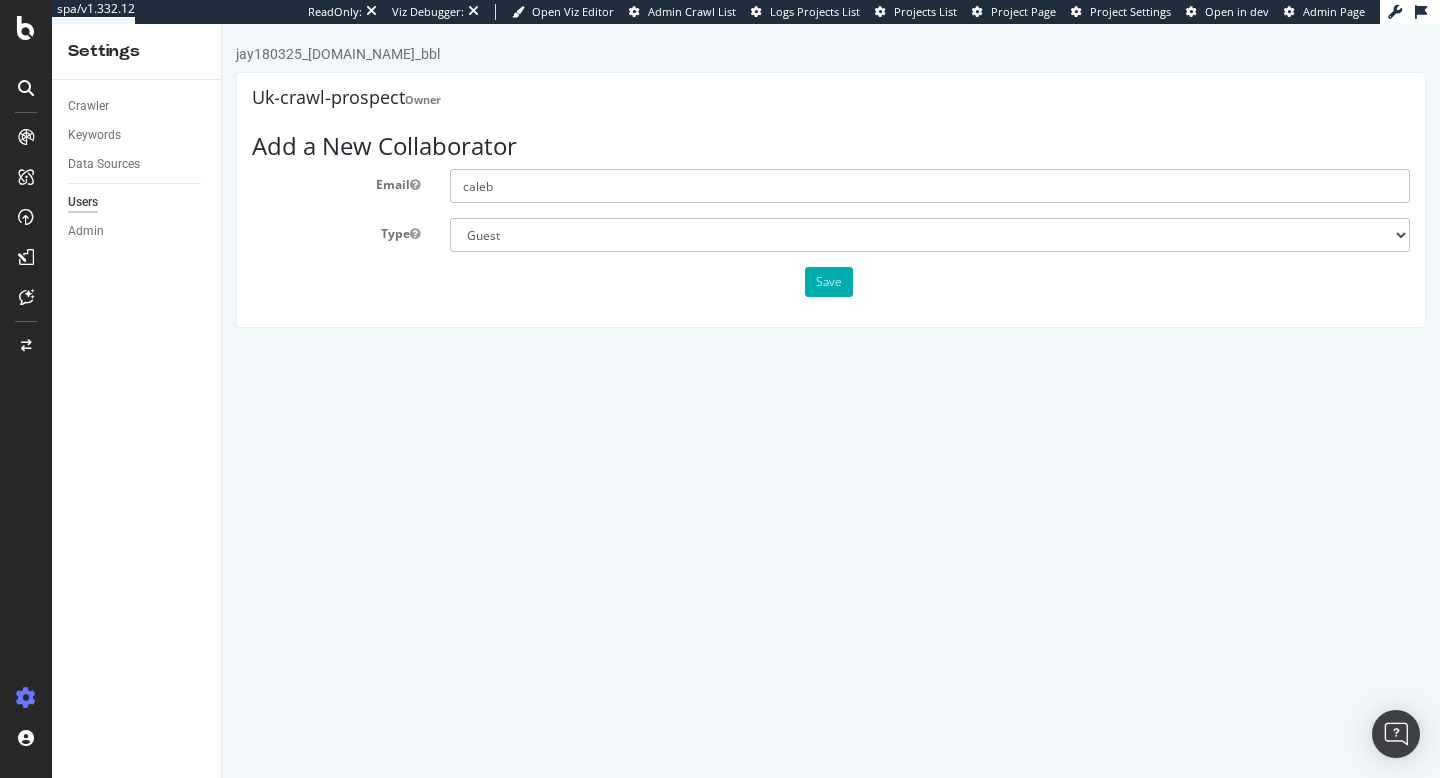 type on "[EMAIL_ADDRESS][DOMAIN_NAME]" 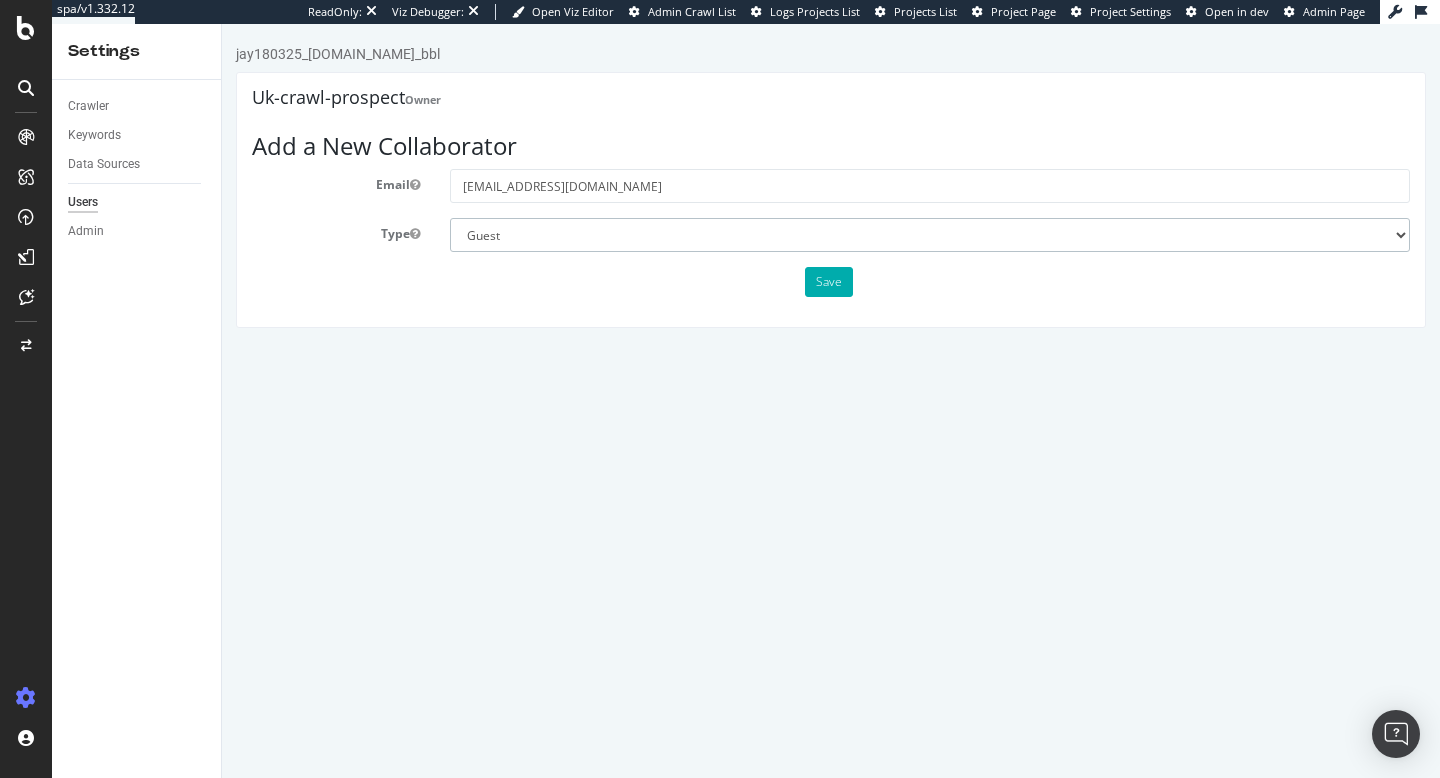 click on "Administrator Guest" at bounding box center [930, 235] 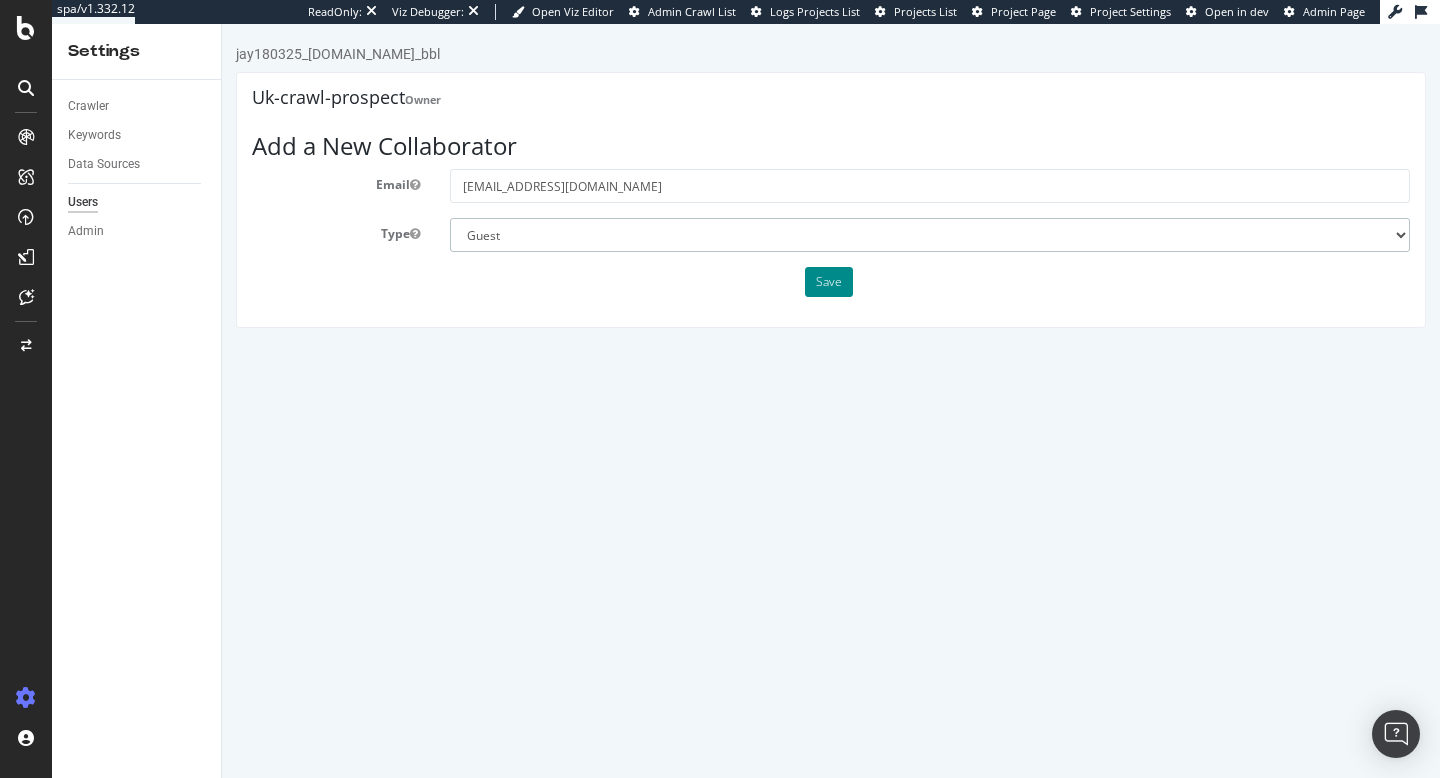 select on "1" 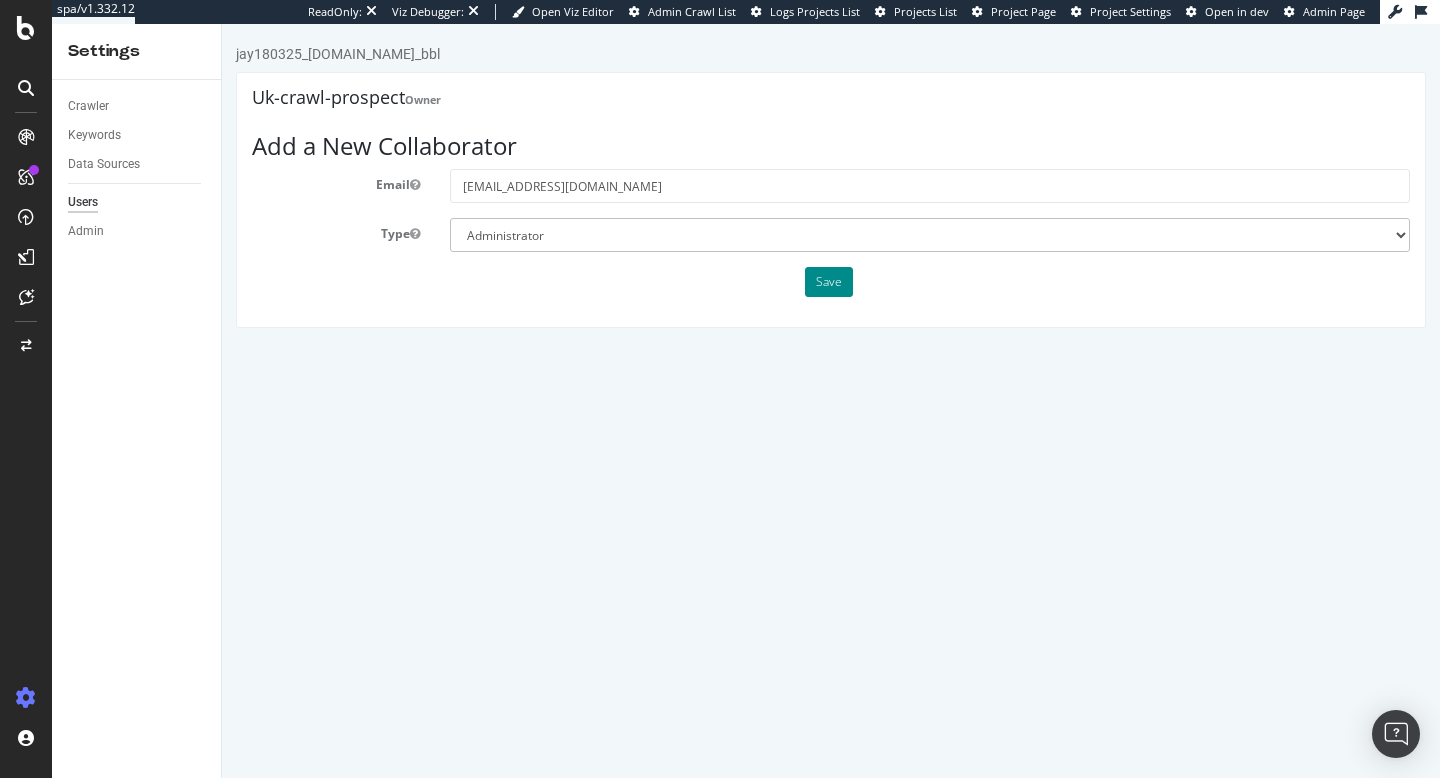 click on "Save" at bounding box center (829, 282) 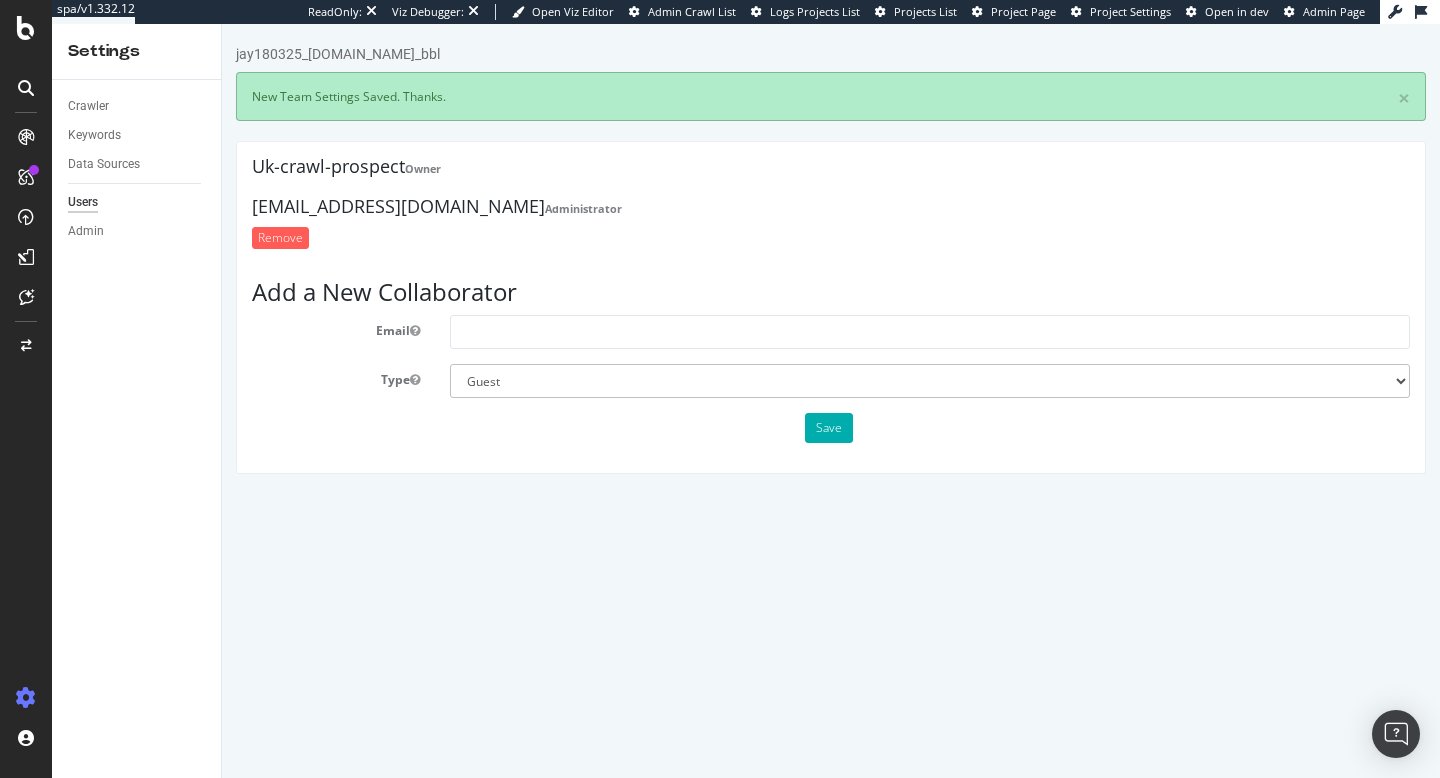 scroll, scrollTop: 0, scrollLeft: 0, axis: both 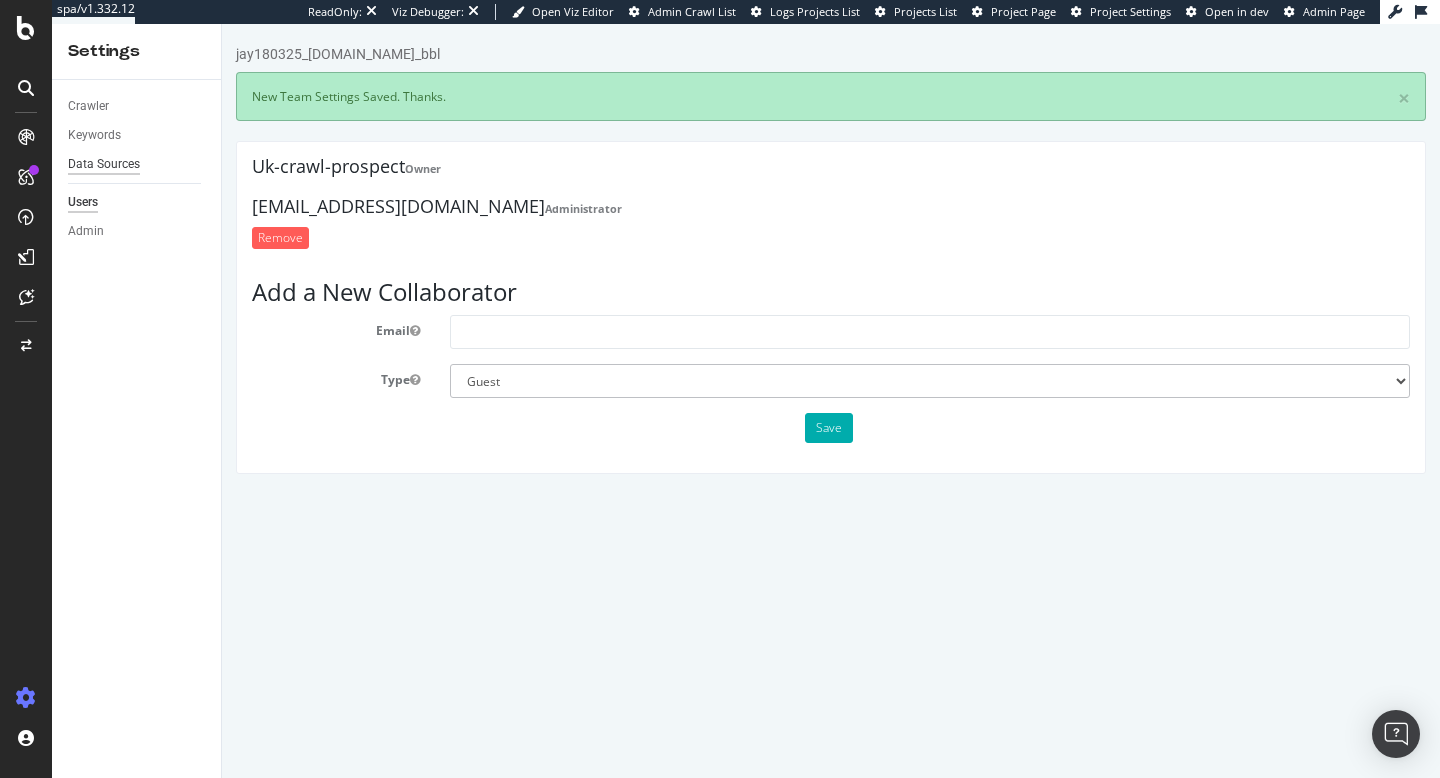 click on "Data Sources" at bounding box center (104, 164) 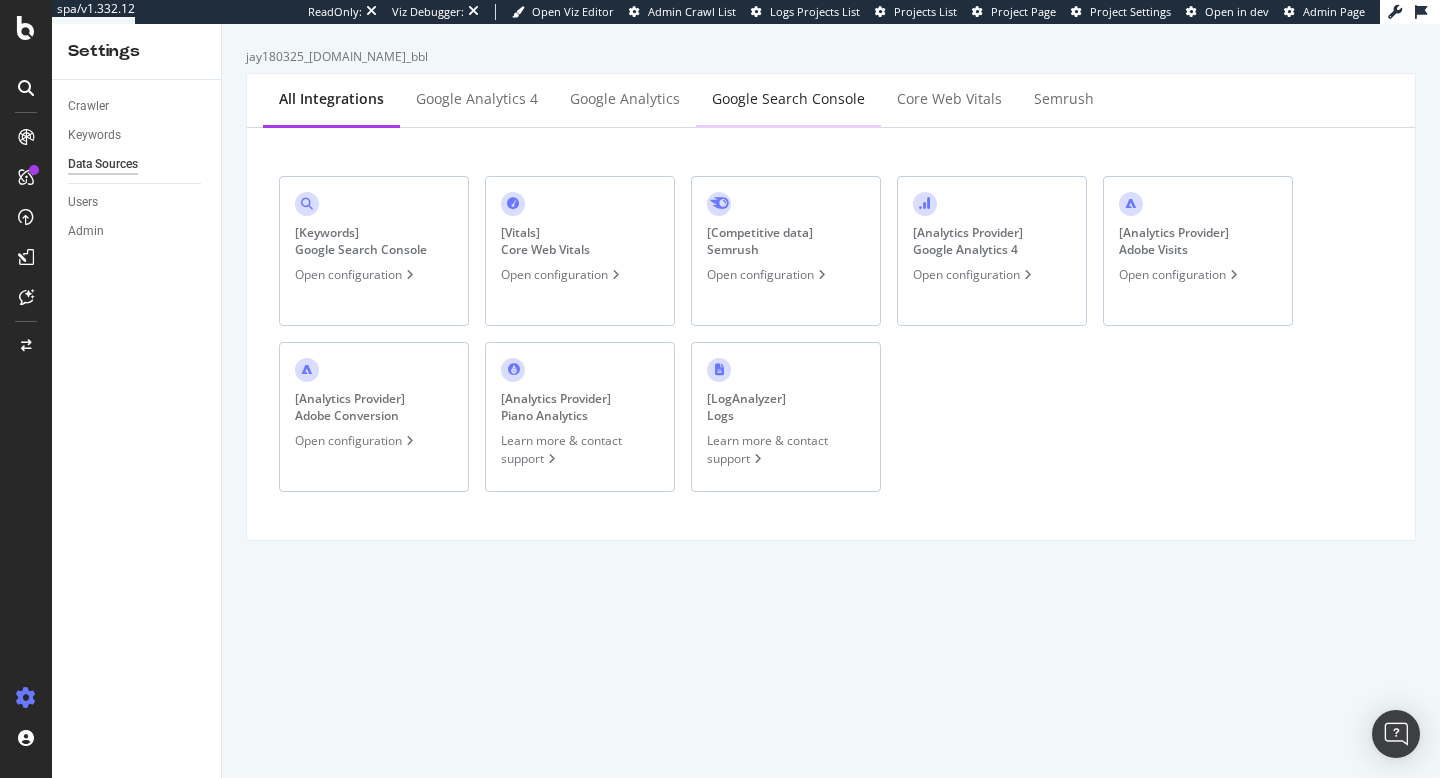 click on "Google Search Console" at bounding box center (788, 99) 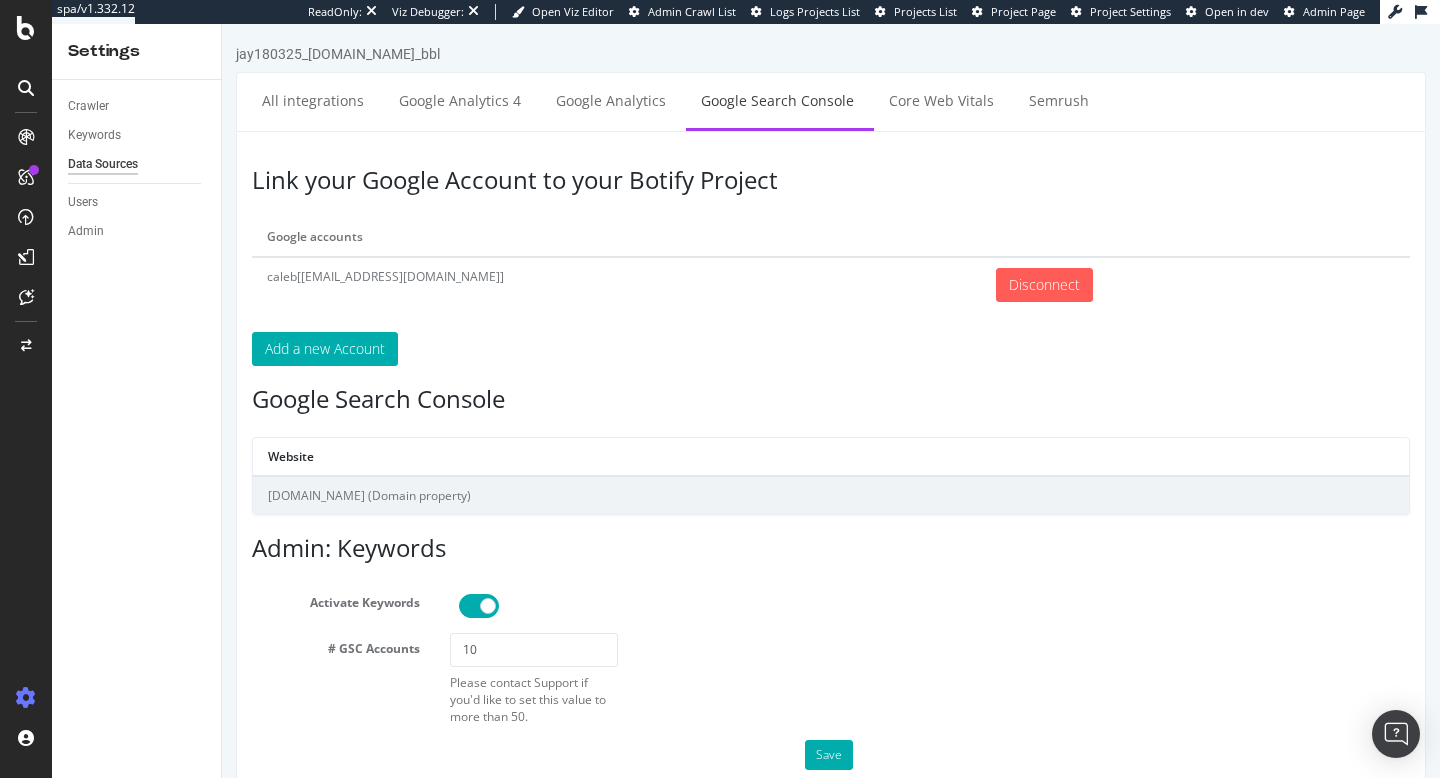 scroll, scrollTop: 43, scrollLeft: 0, axis: vertical 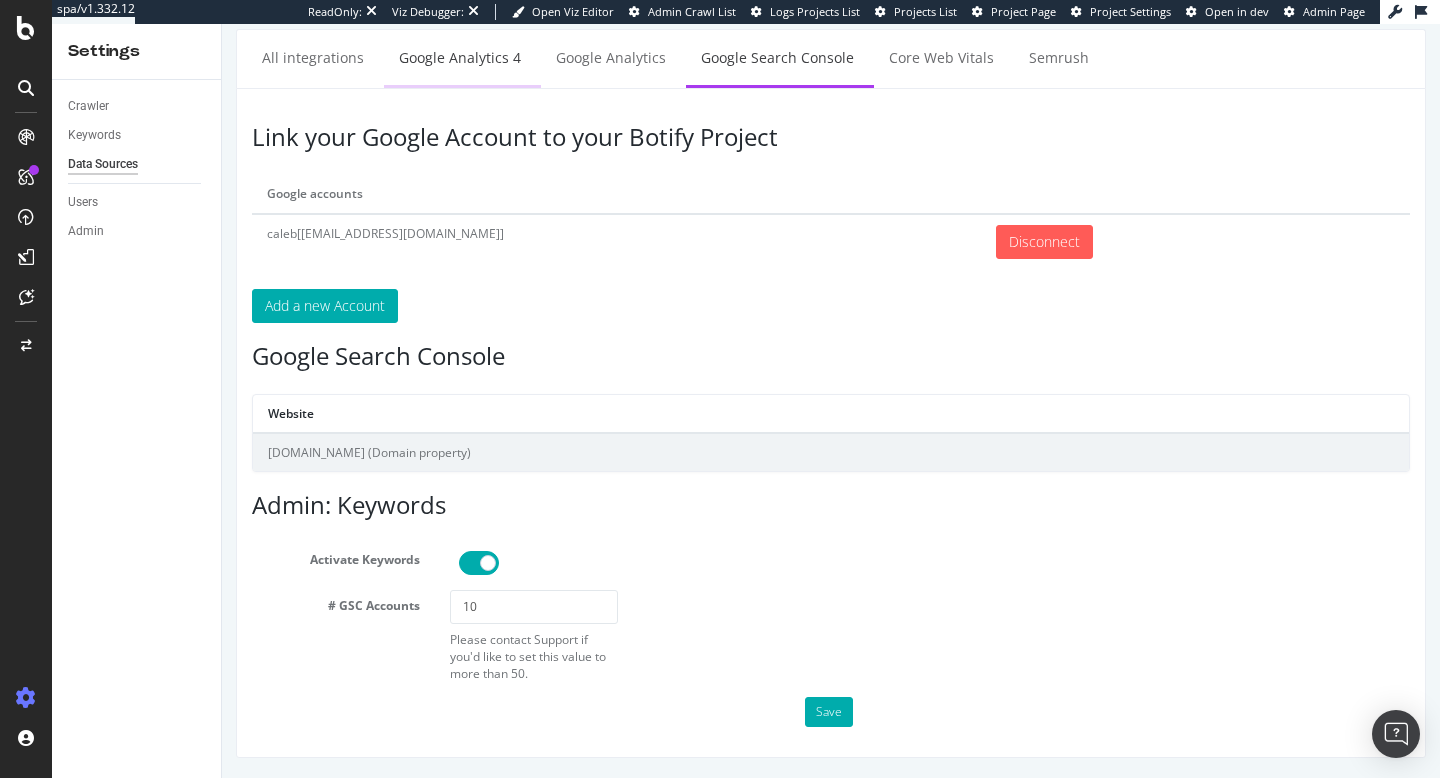 click on "Google Analytics 4" at bounding box center [460, 57] 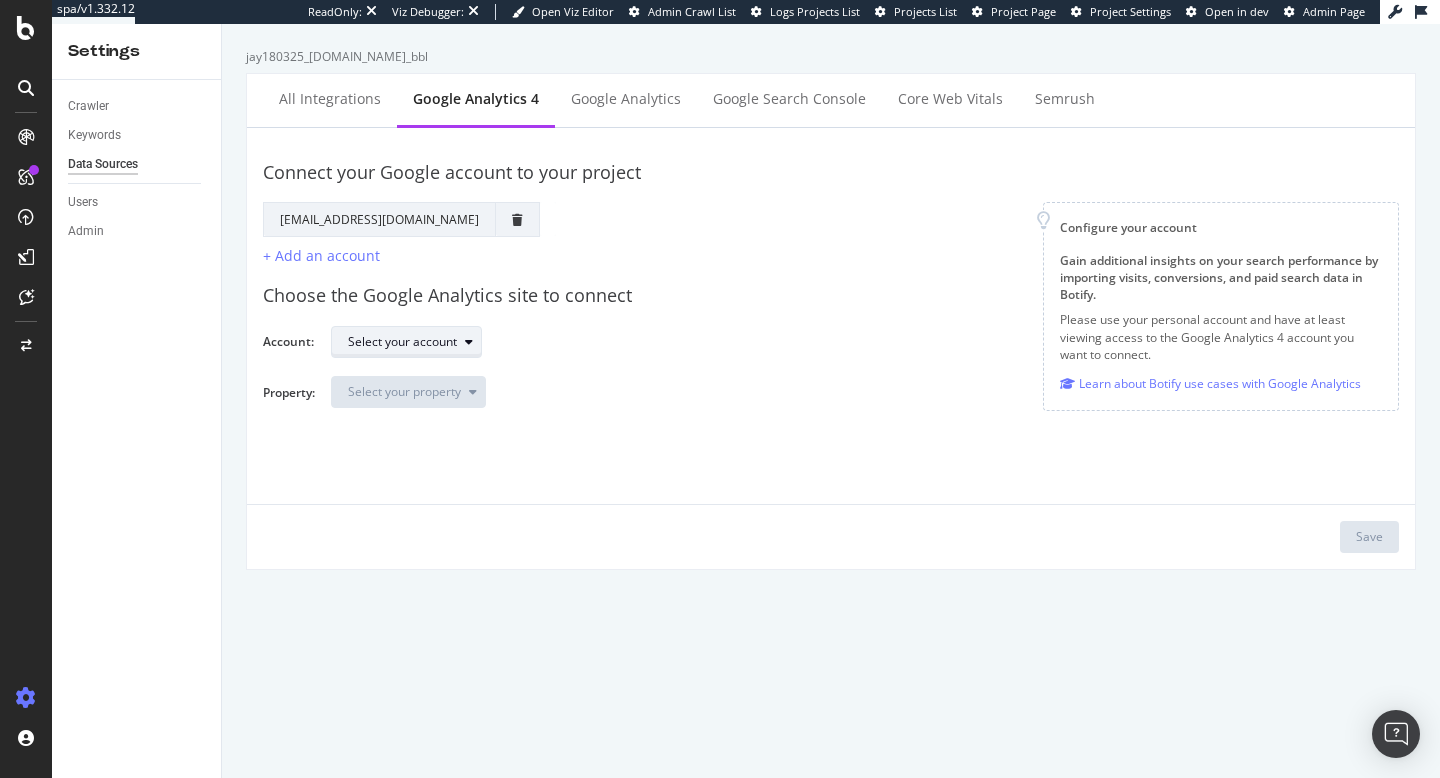 click on "Select your account" at bounding box center (402, 342) 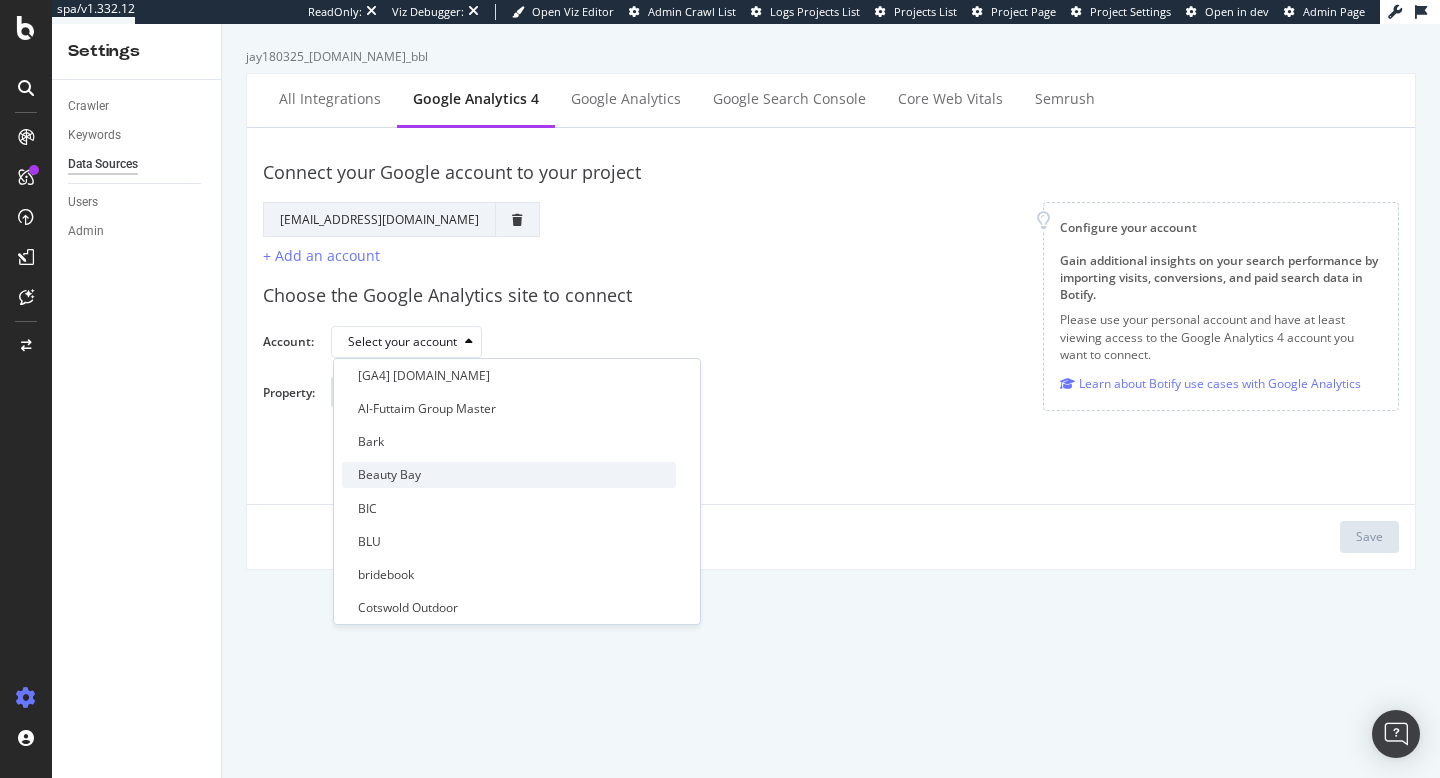 click on "Beauty Bay" at bounding box center [509, 474] 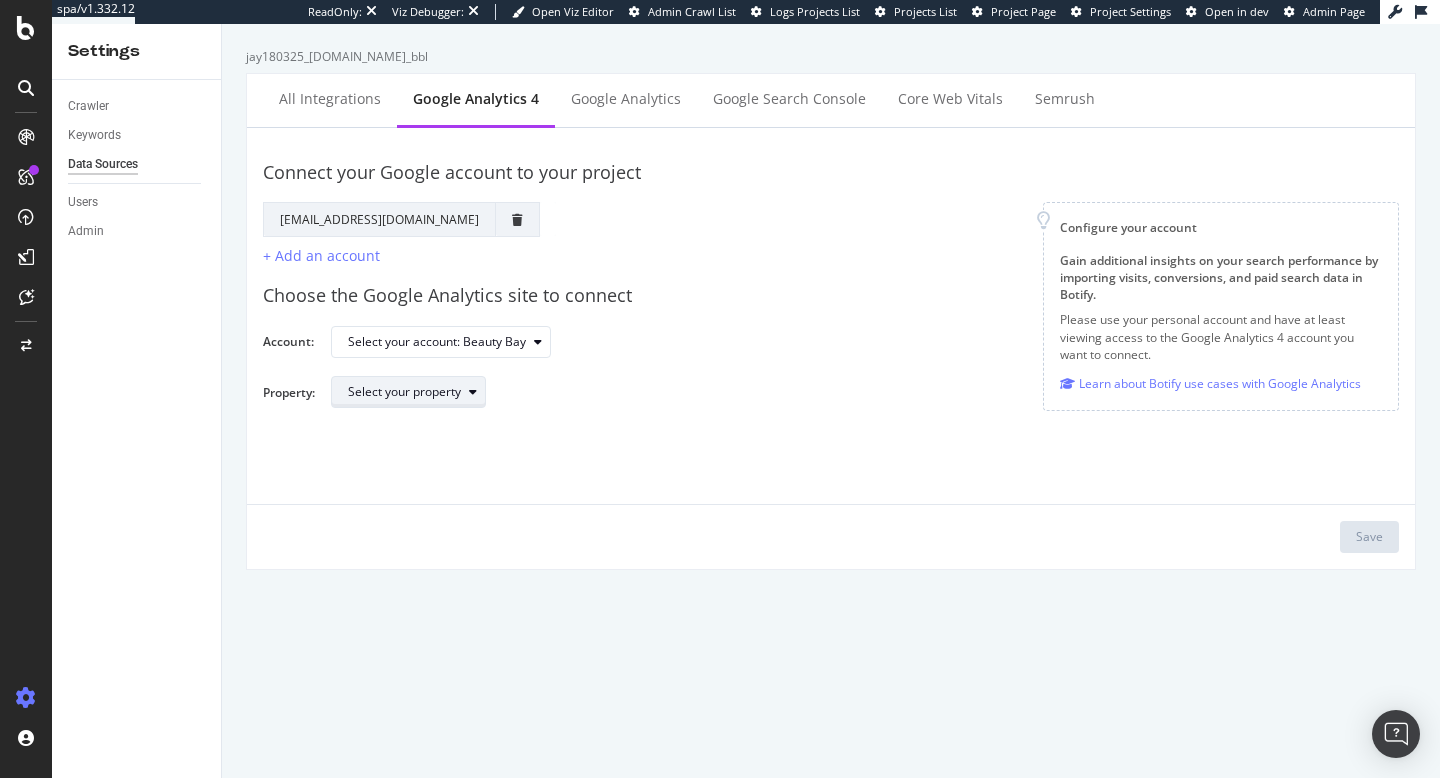 click on "Select your property" at bounding box center [404, 392] 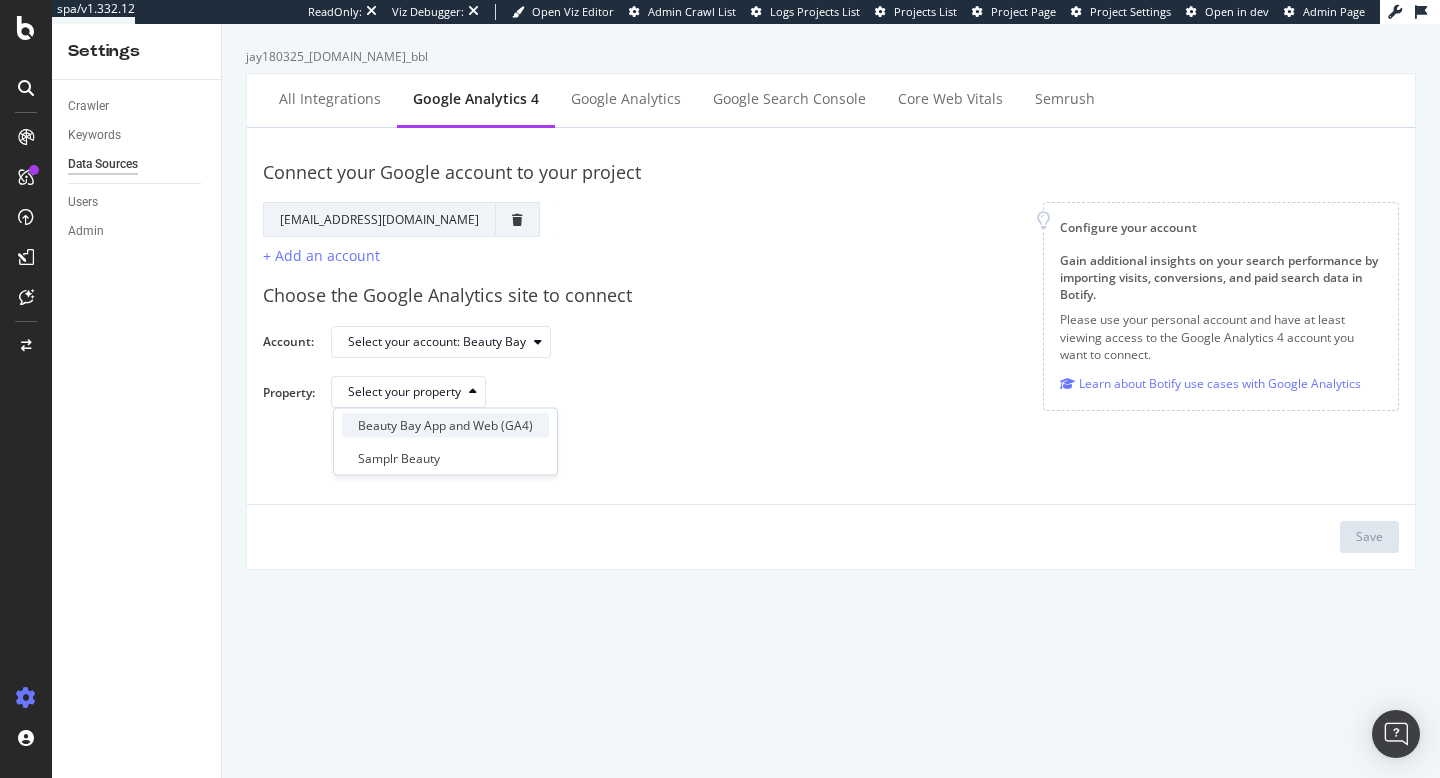 click on "Beauty Bay App and Web (GA4)" at bounding box center [445, 425] 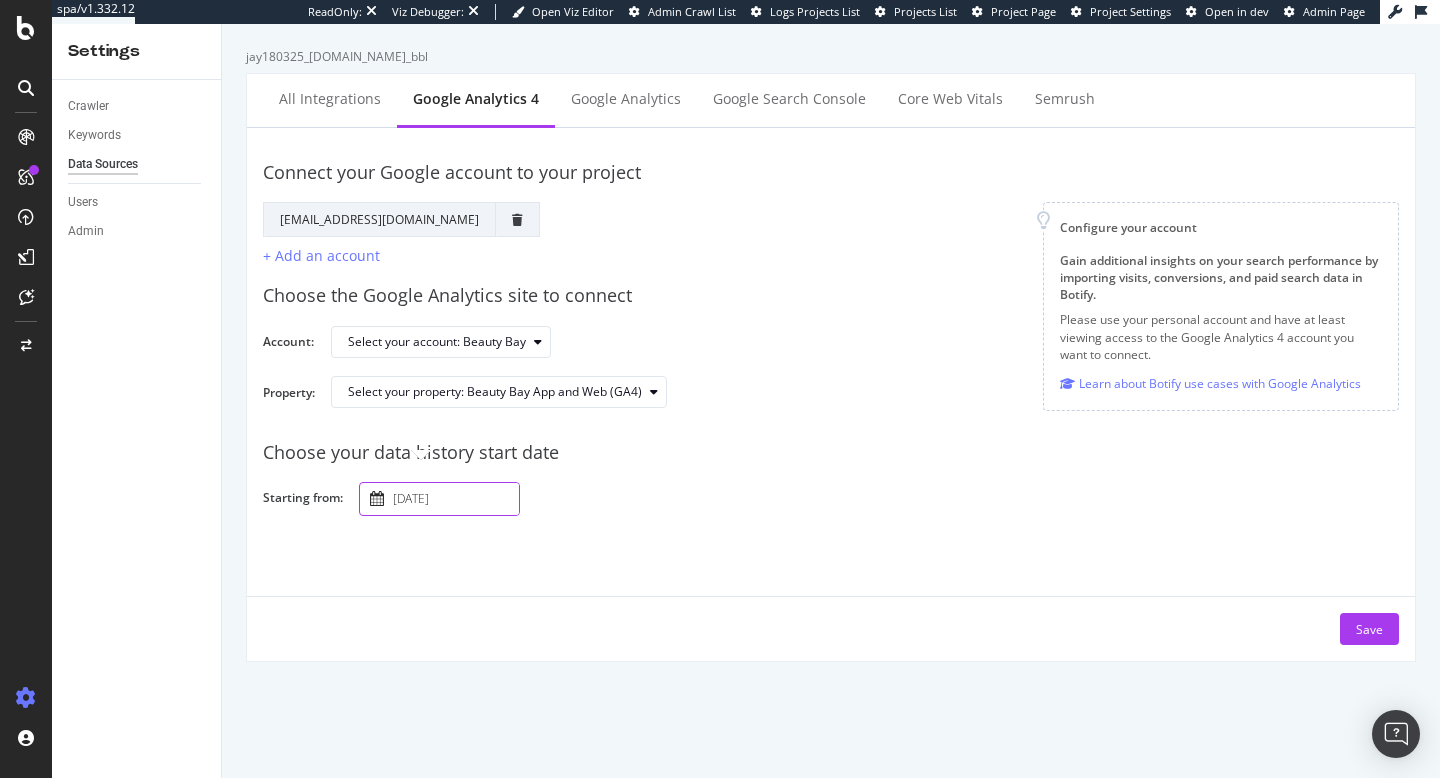 click on "2025 July 11th" at bounding box center (454, 499) 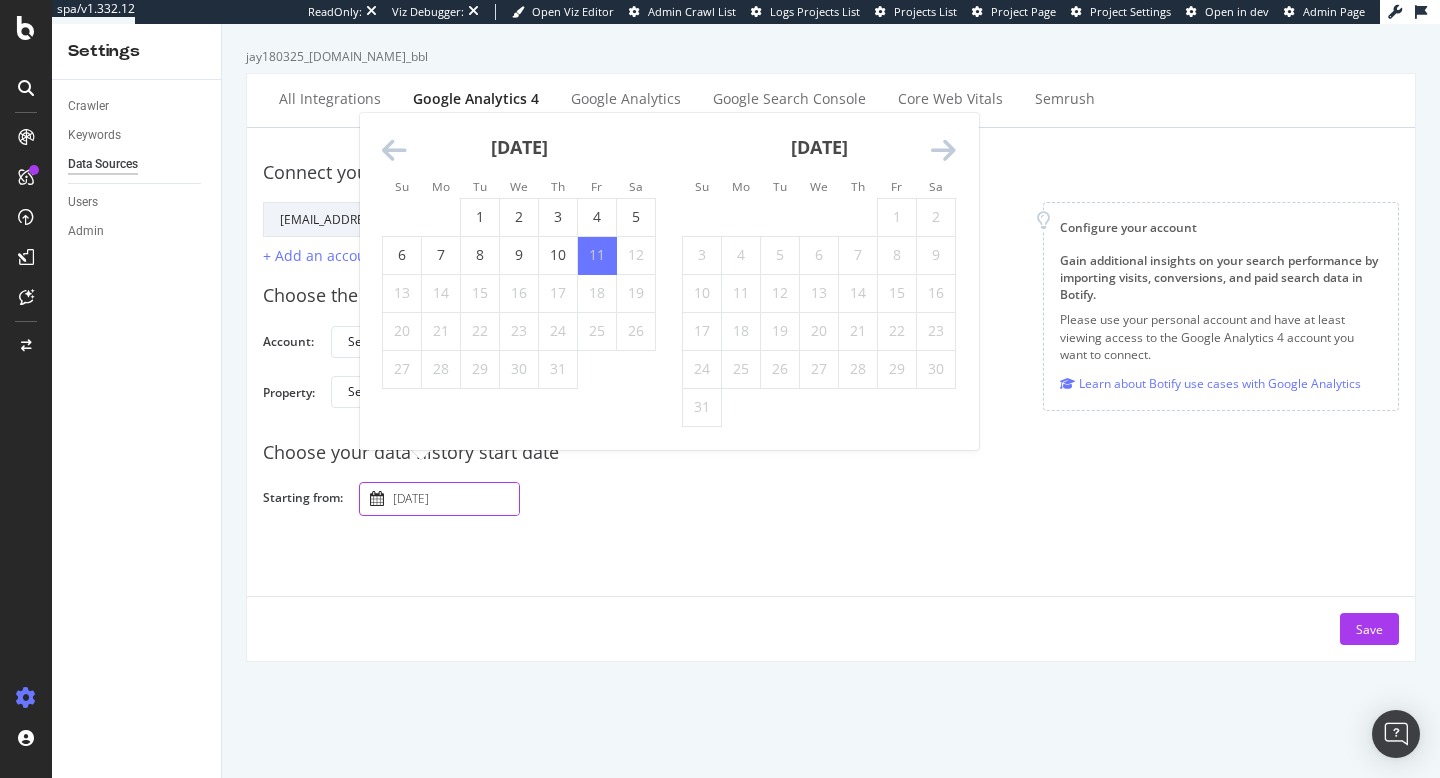 click at bounding box center (394, 151) 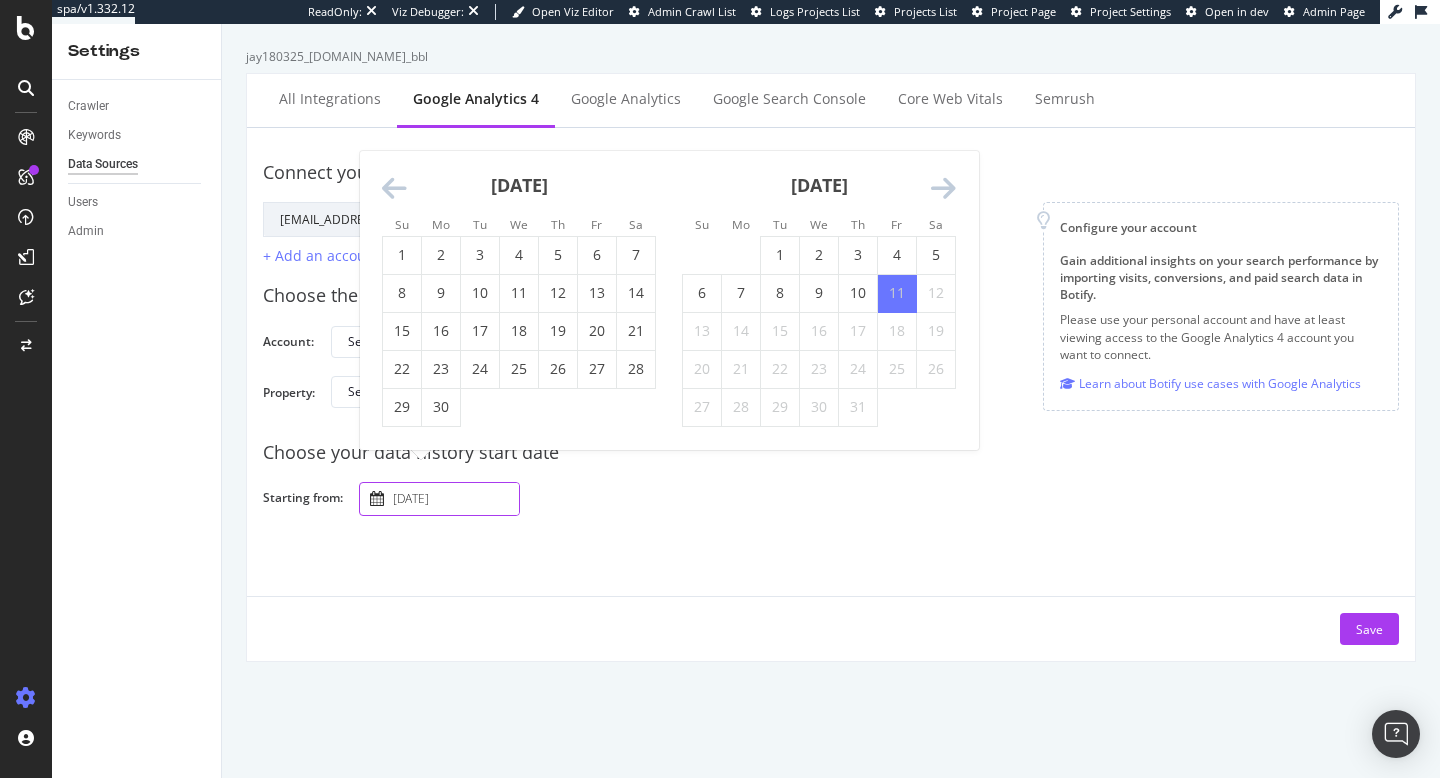 click at bounding box center [394, 189] 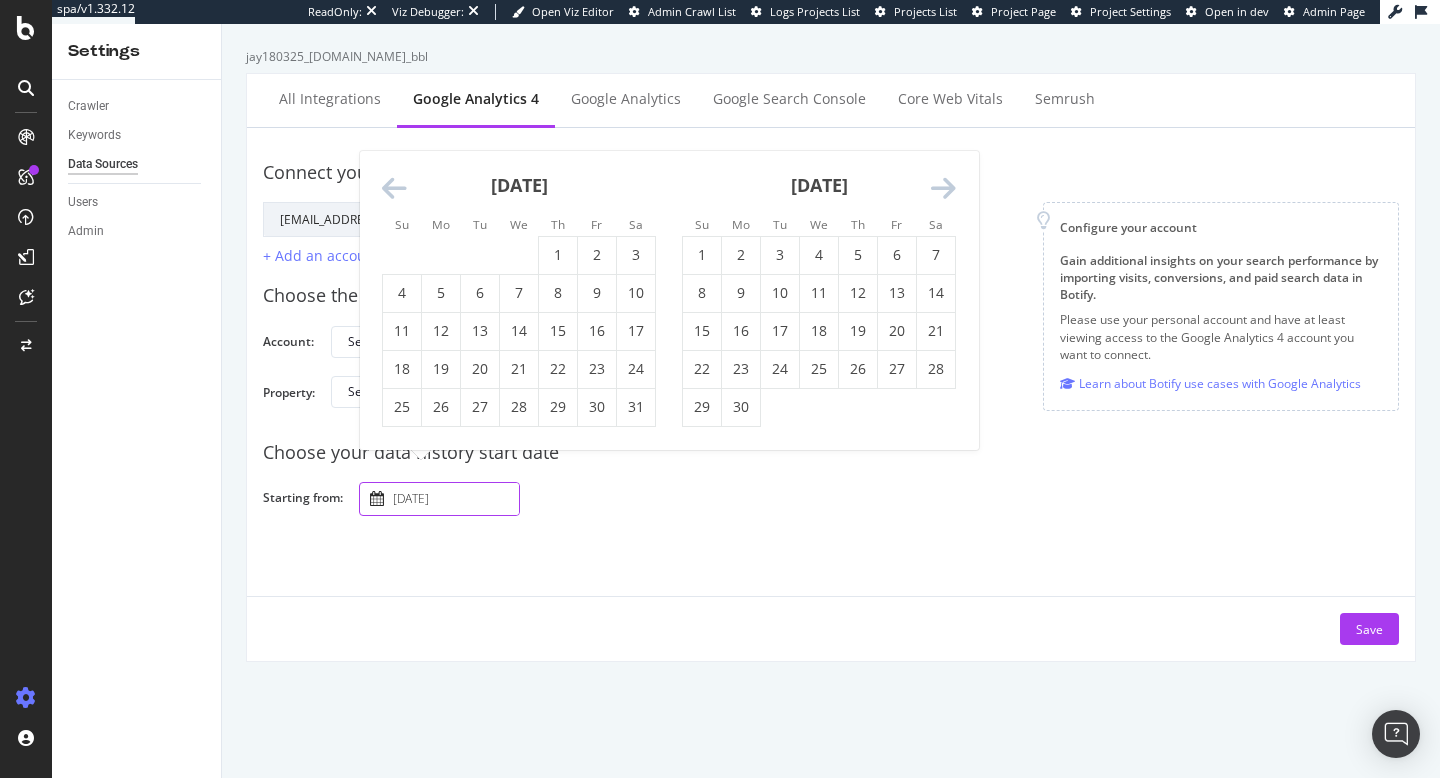 click at bounding box center (394, 189) 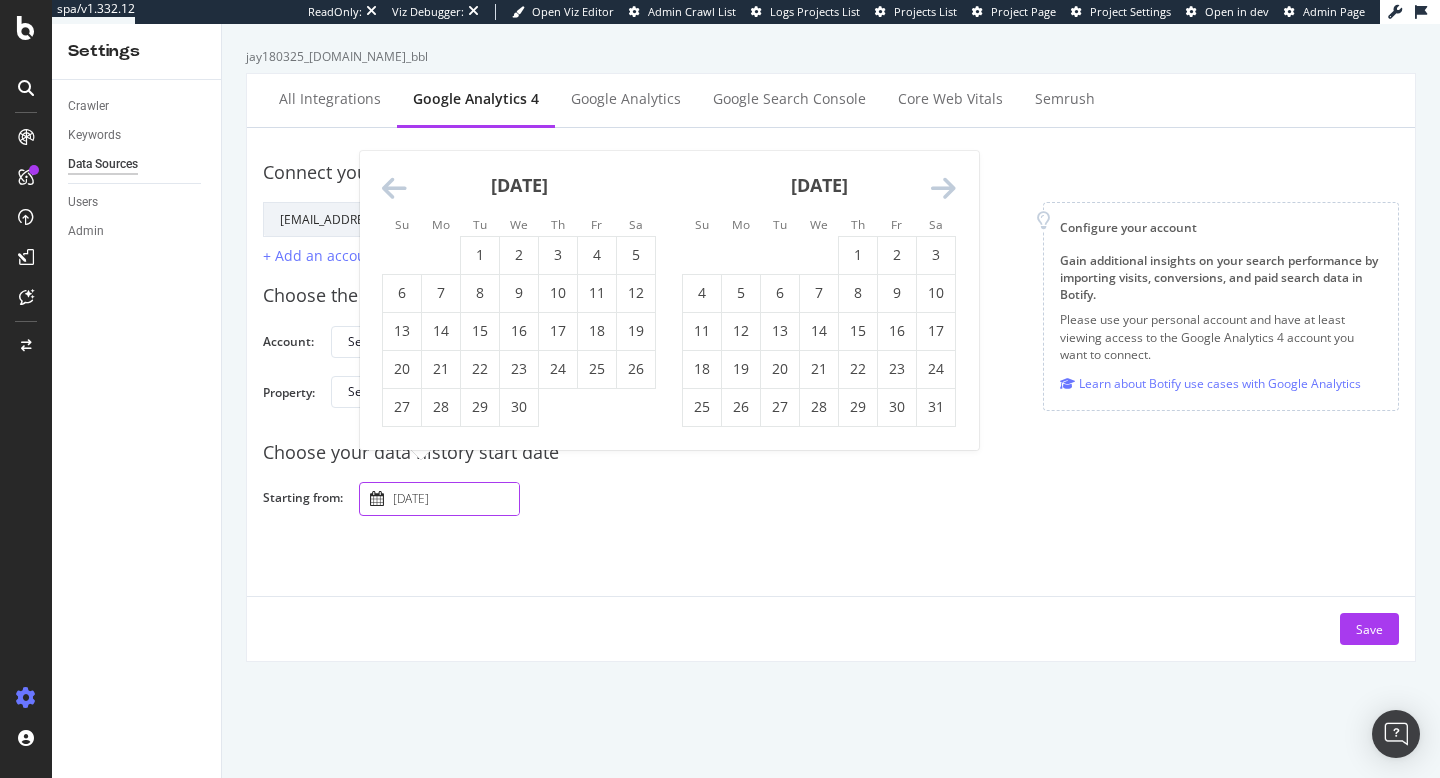 click at bounding box center [394, 189] 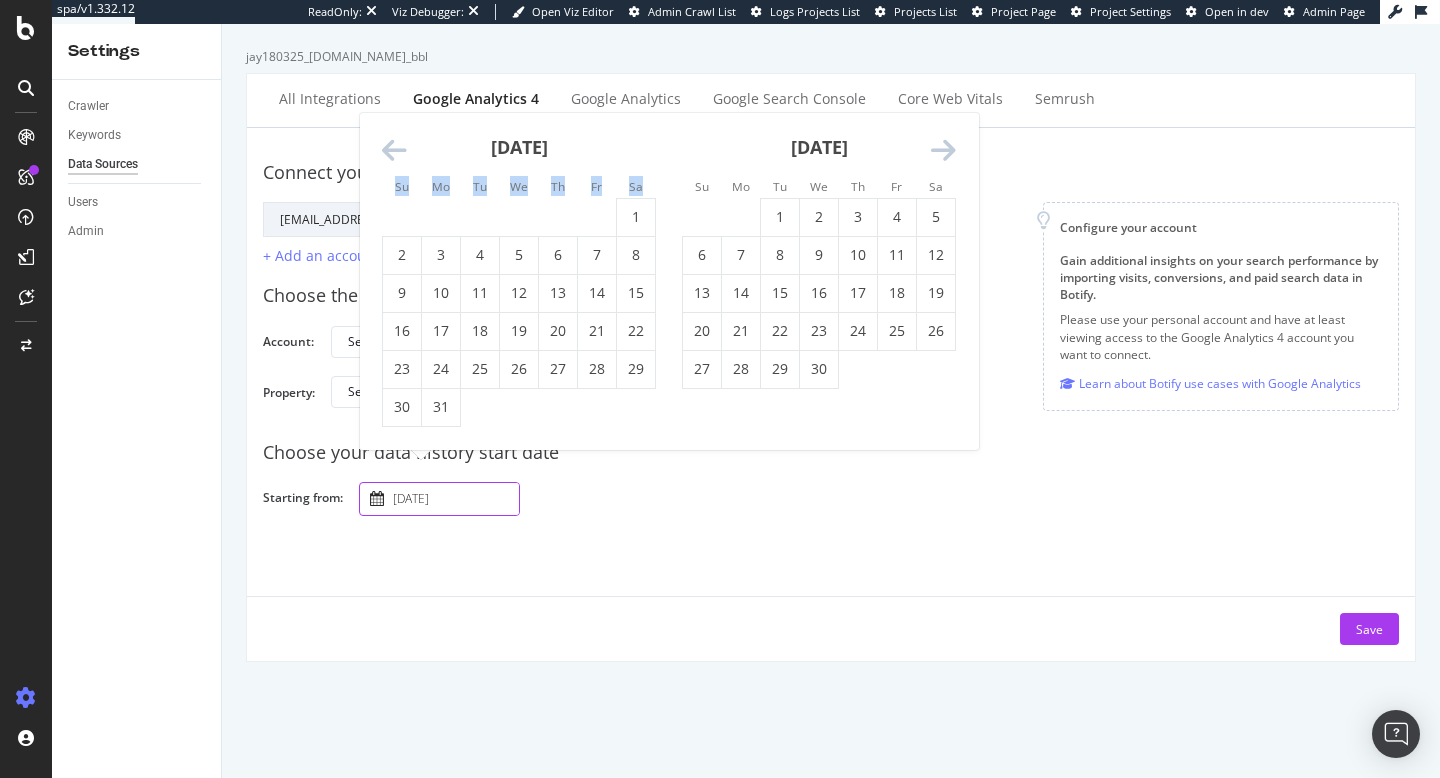 click on "Su" at bounding box center [401, 186] 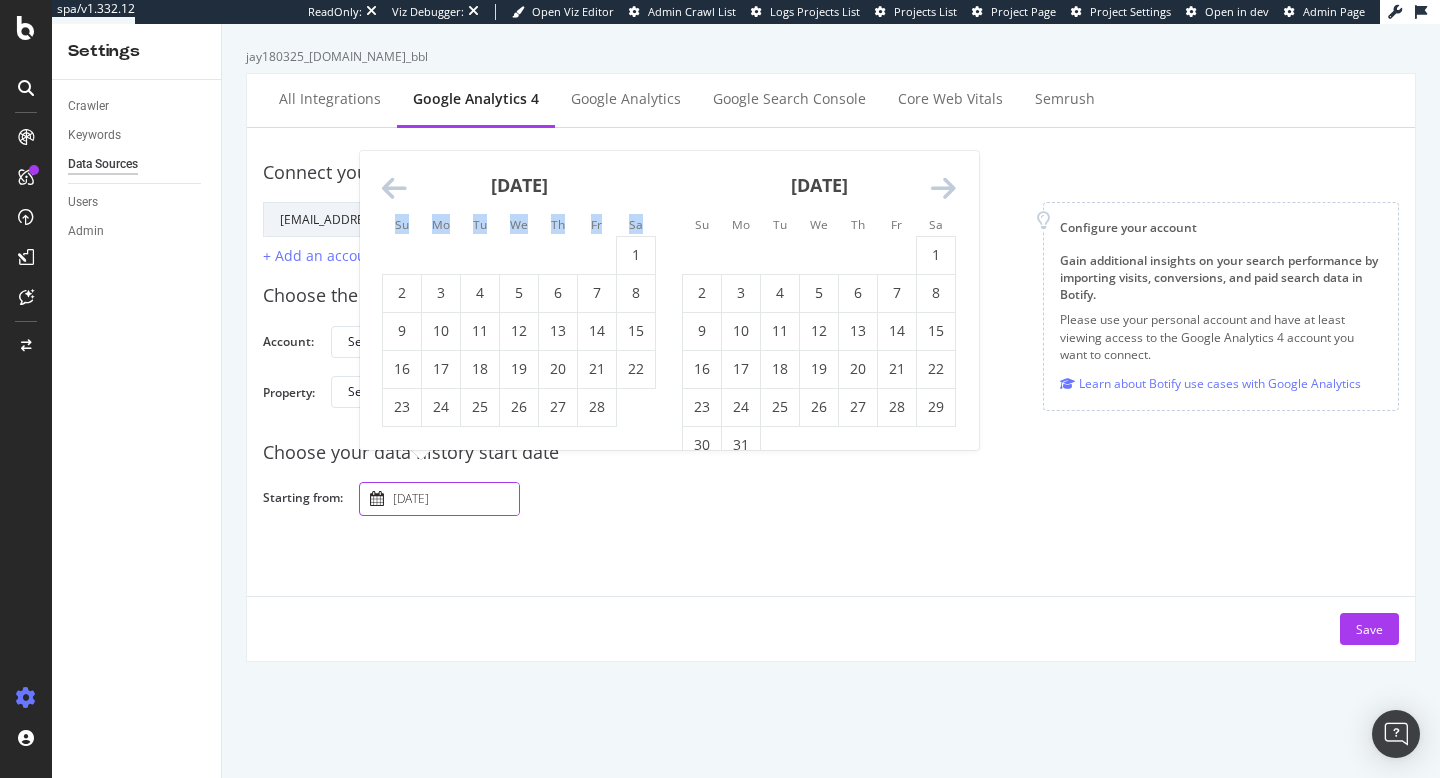 click at bounding box center [394, 189] 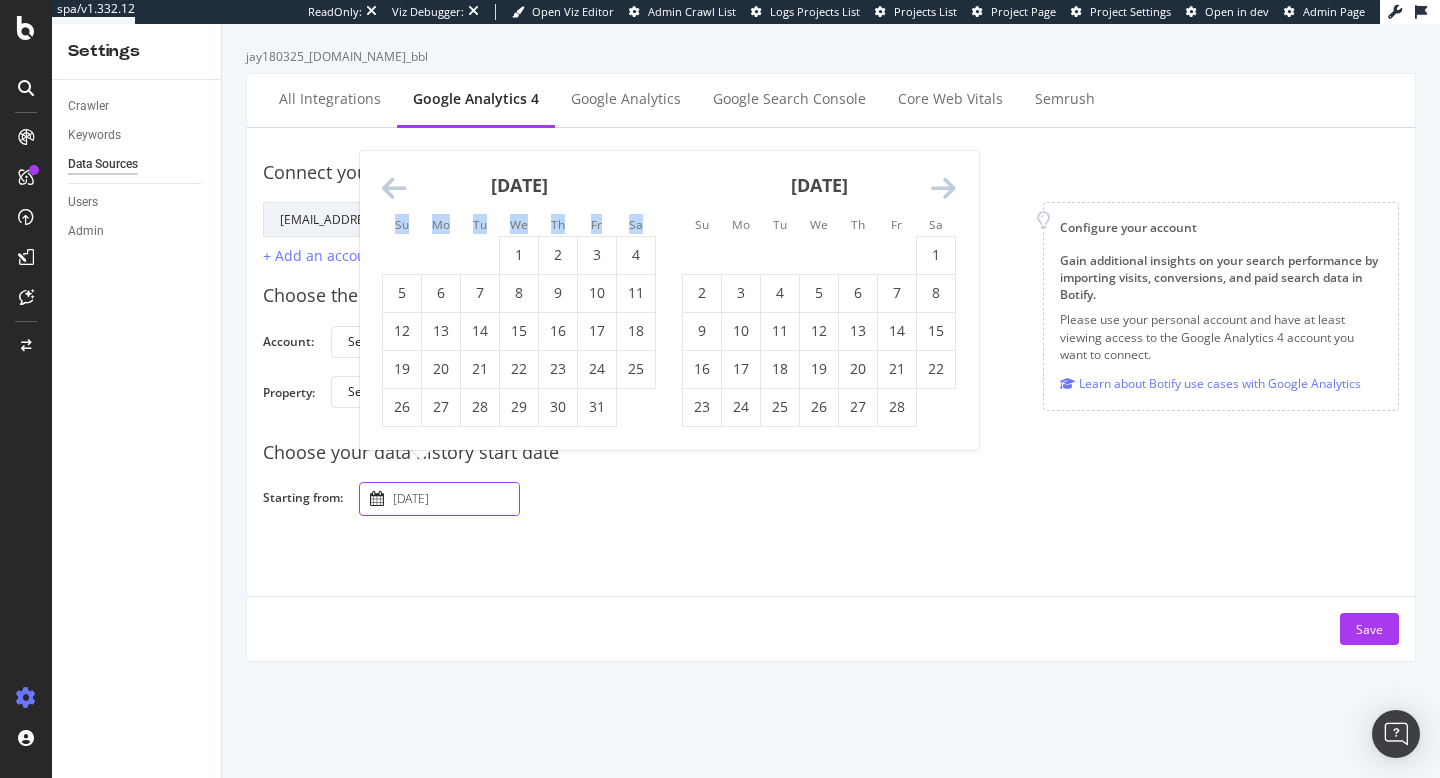 click at bounding box center (394, 189) 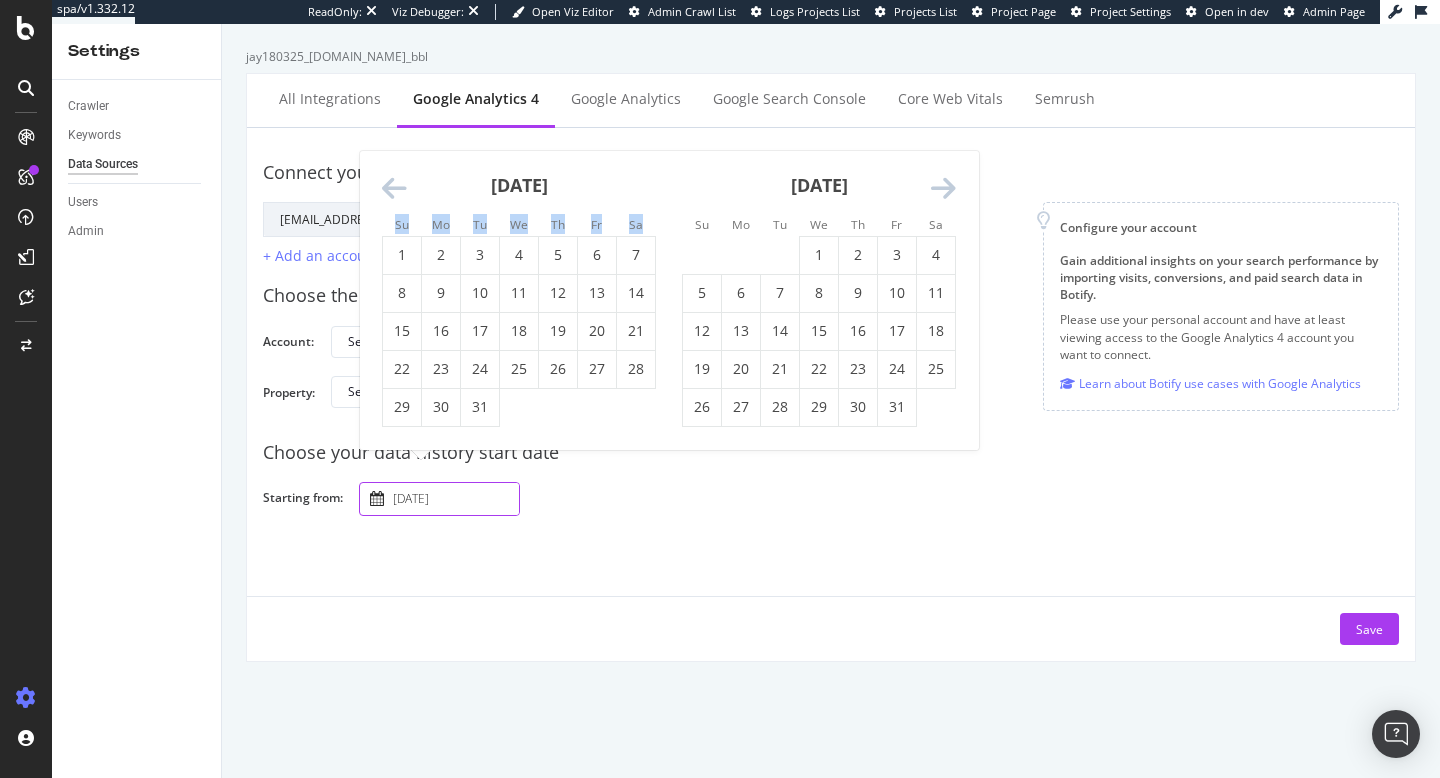 click at bounding box center [394, 189] 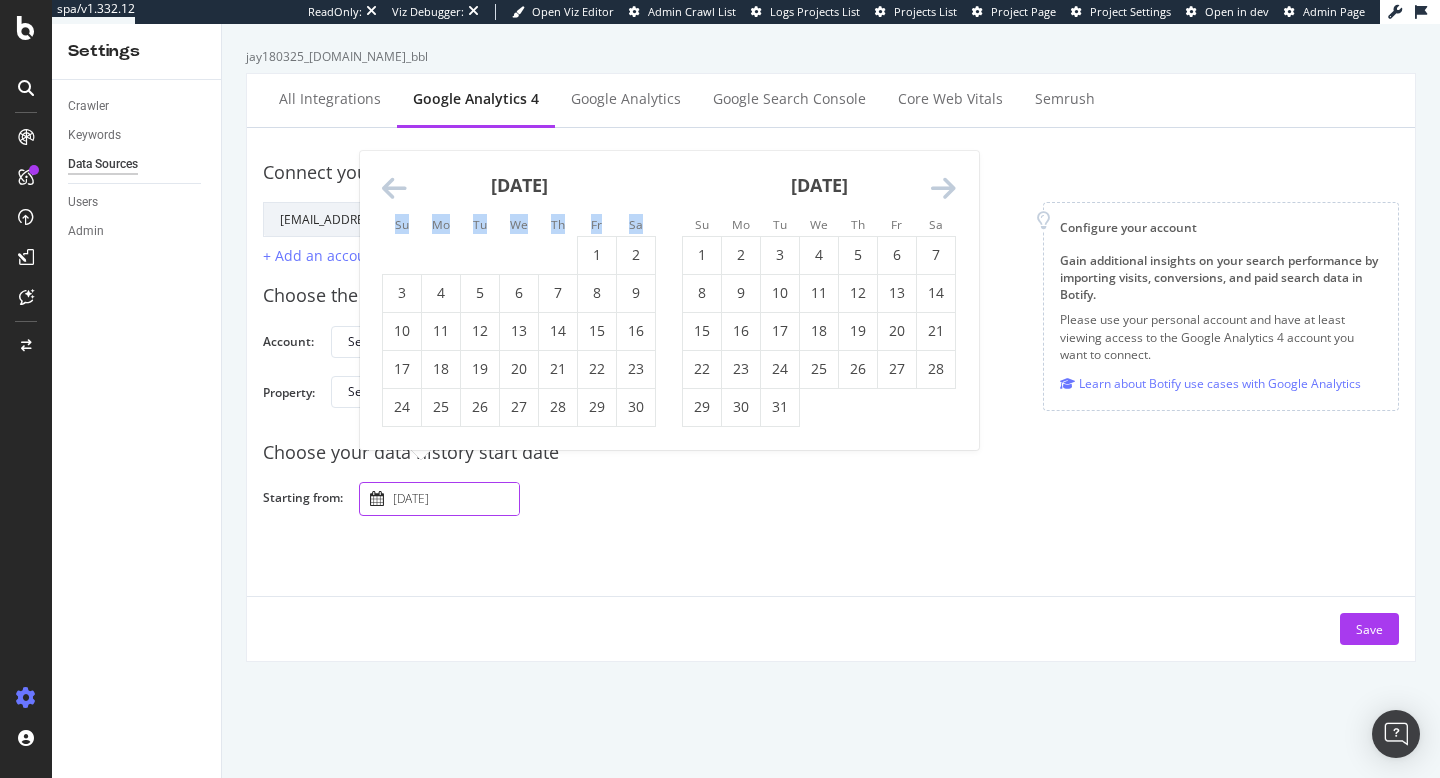 click at bounding box center [394, 189] 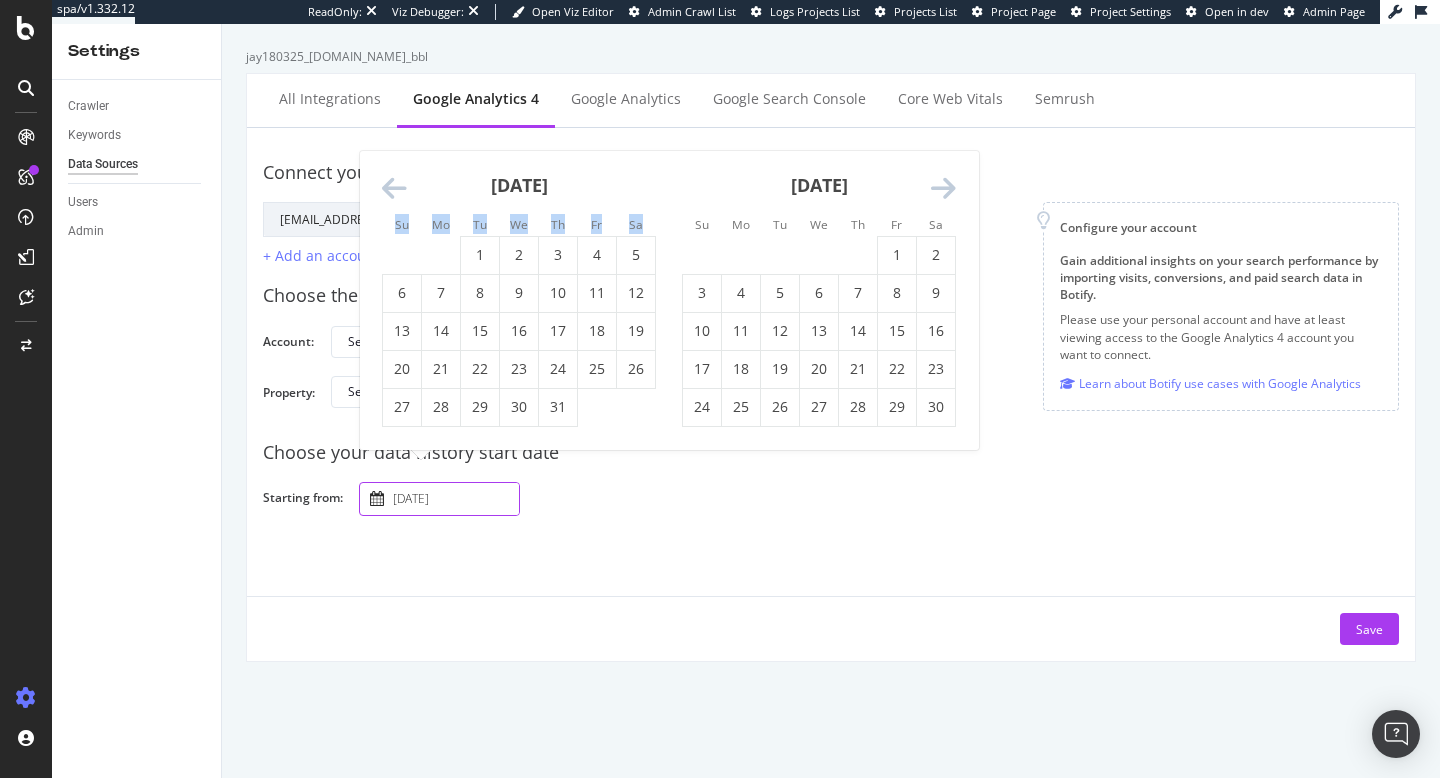 click at bounding box center [394, 189] 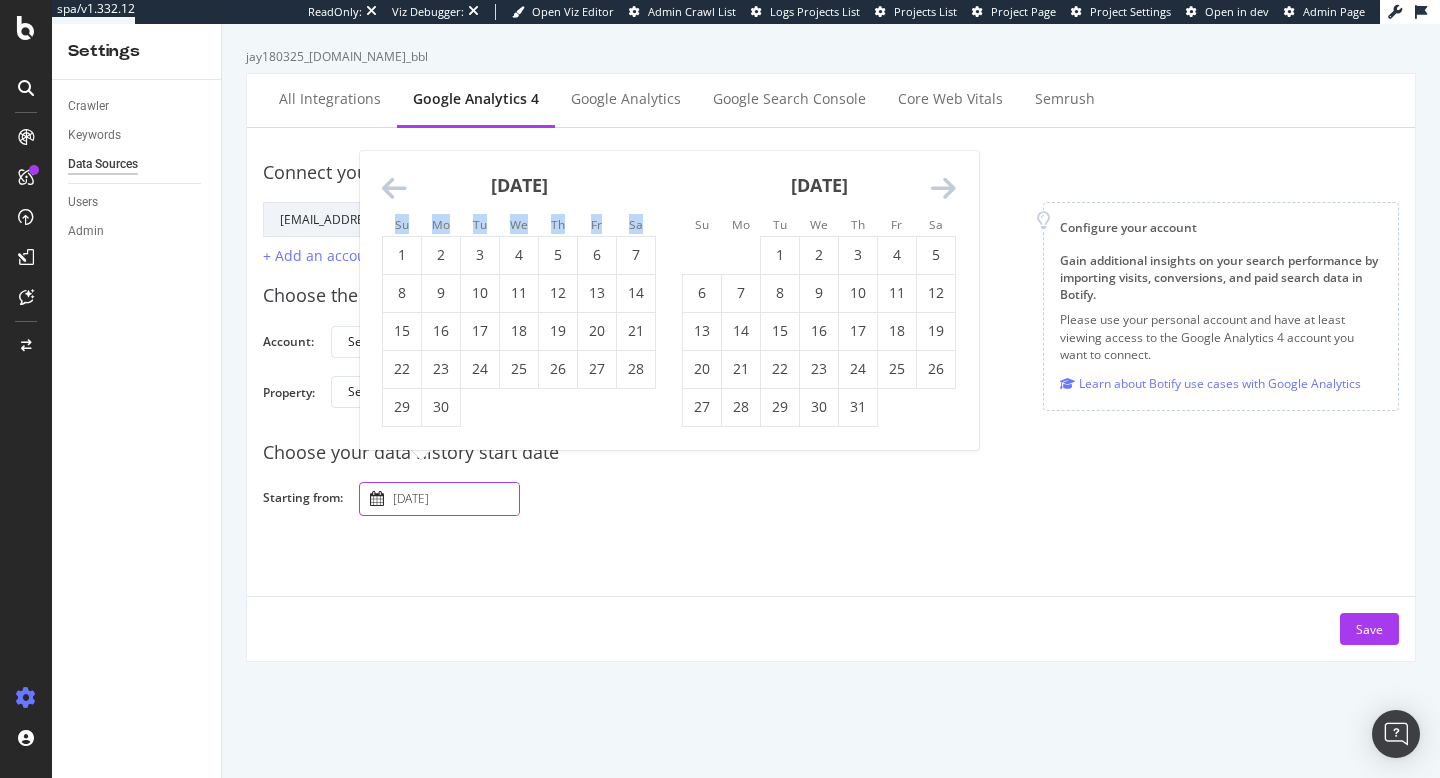 click at bounding box center [394, 189] 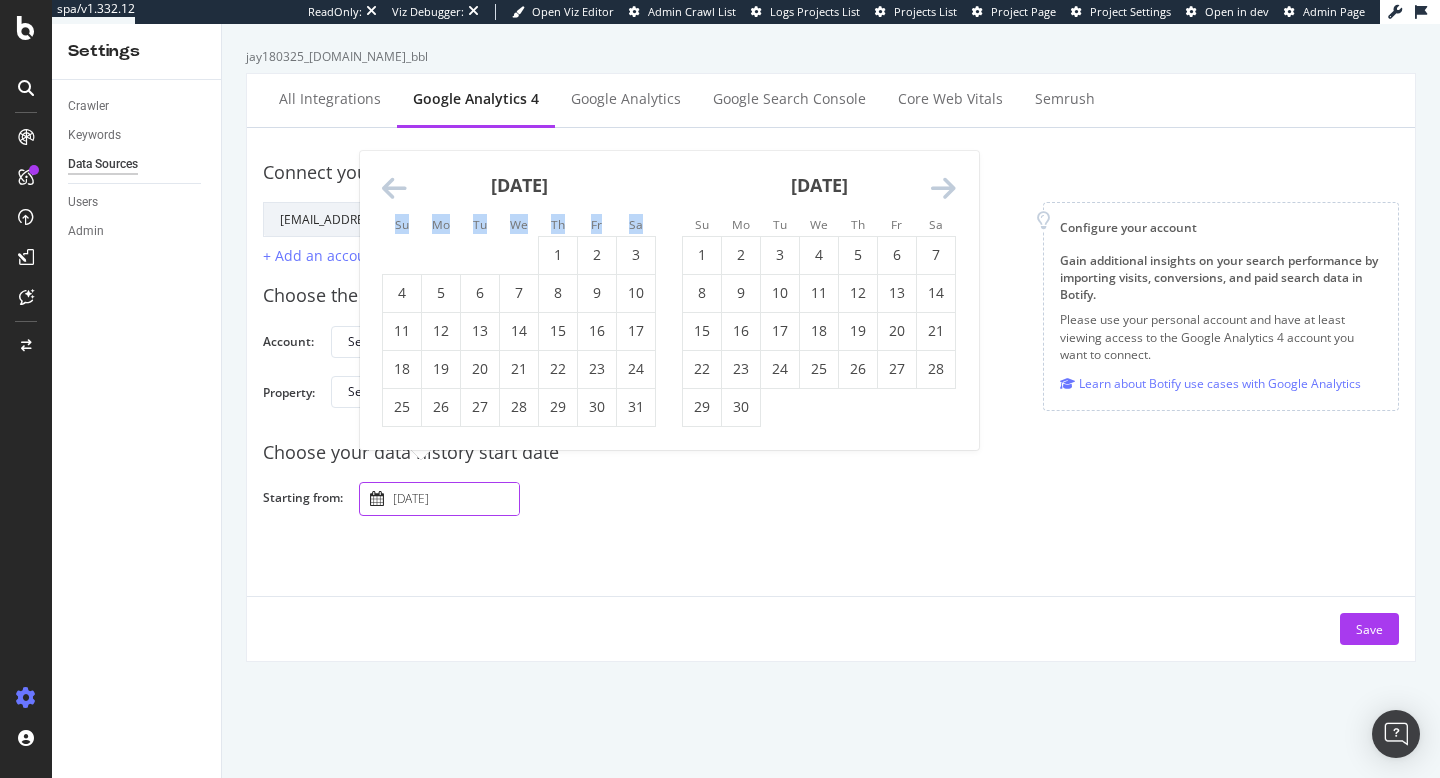 click at bounding box center (394, 189) 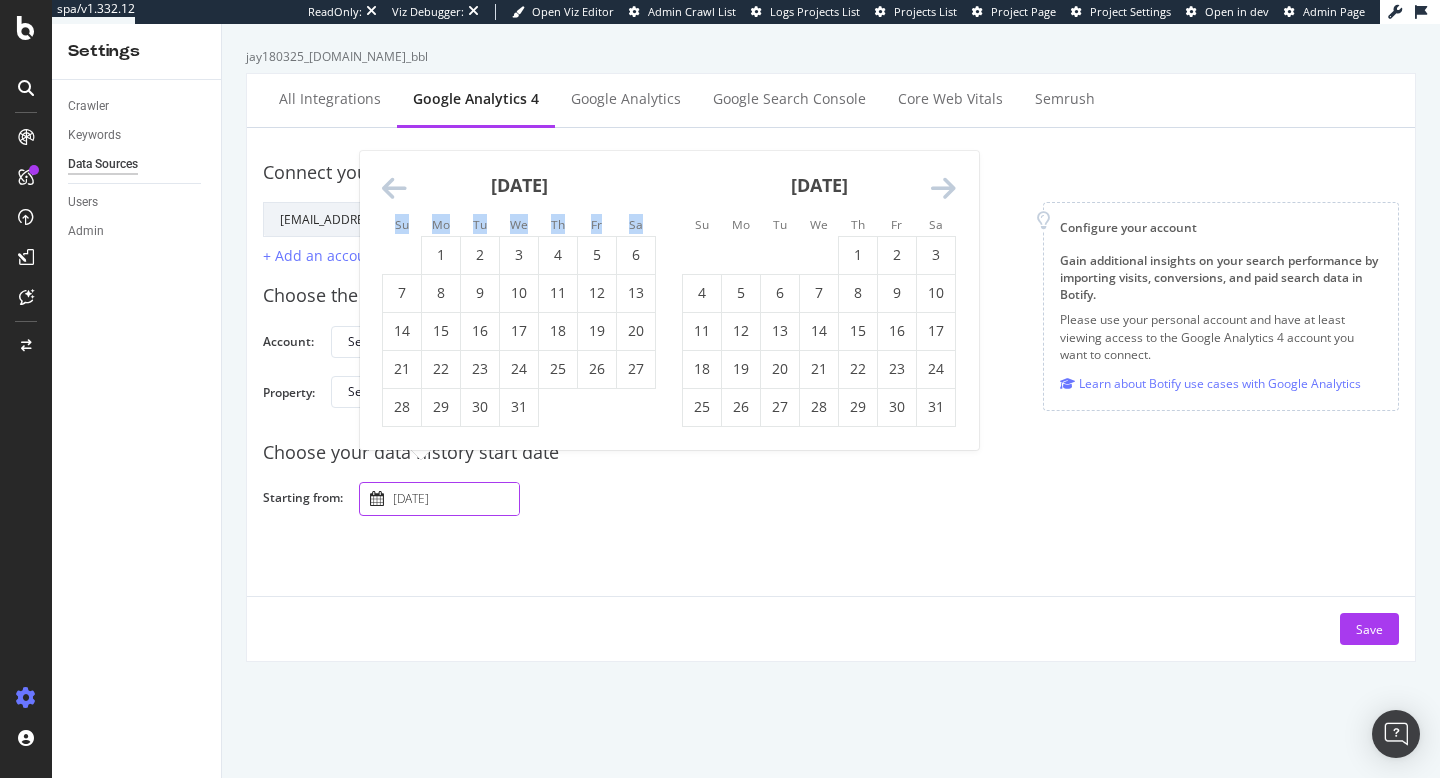 click at bounding box center [394, 189] 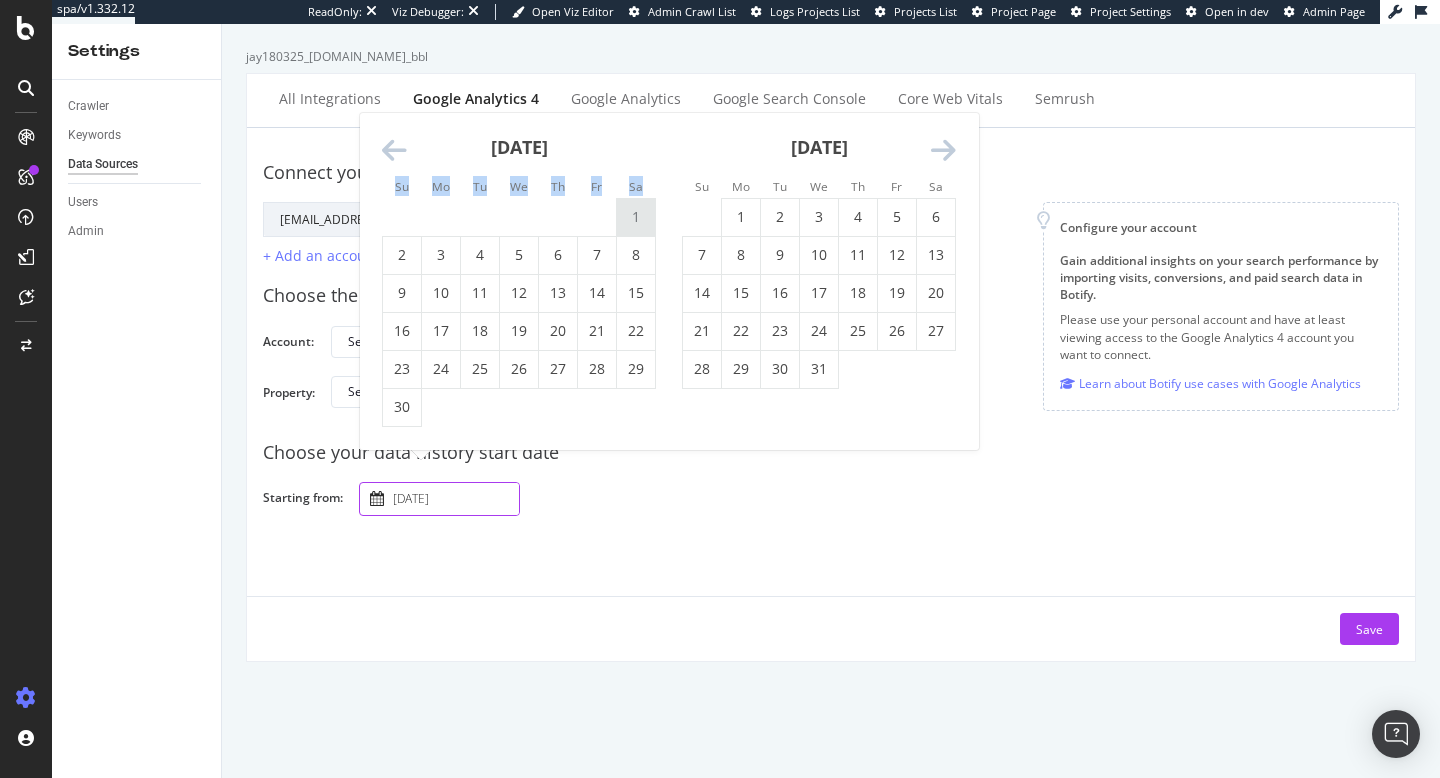 click on "1" at bounding box center [636, 217] 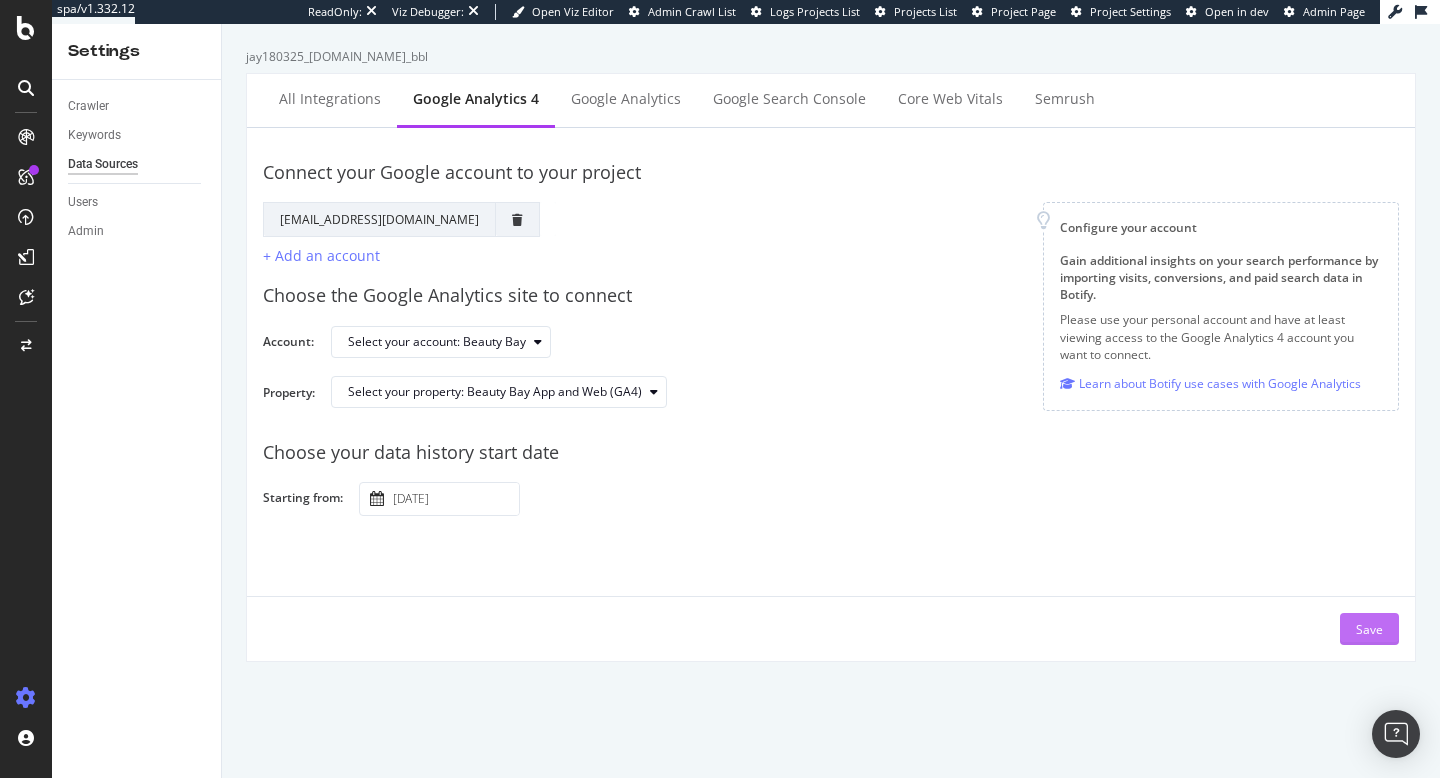 click on "Save" at bounding box center [1369, 629] 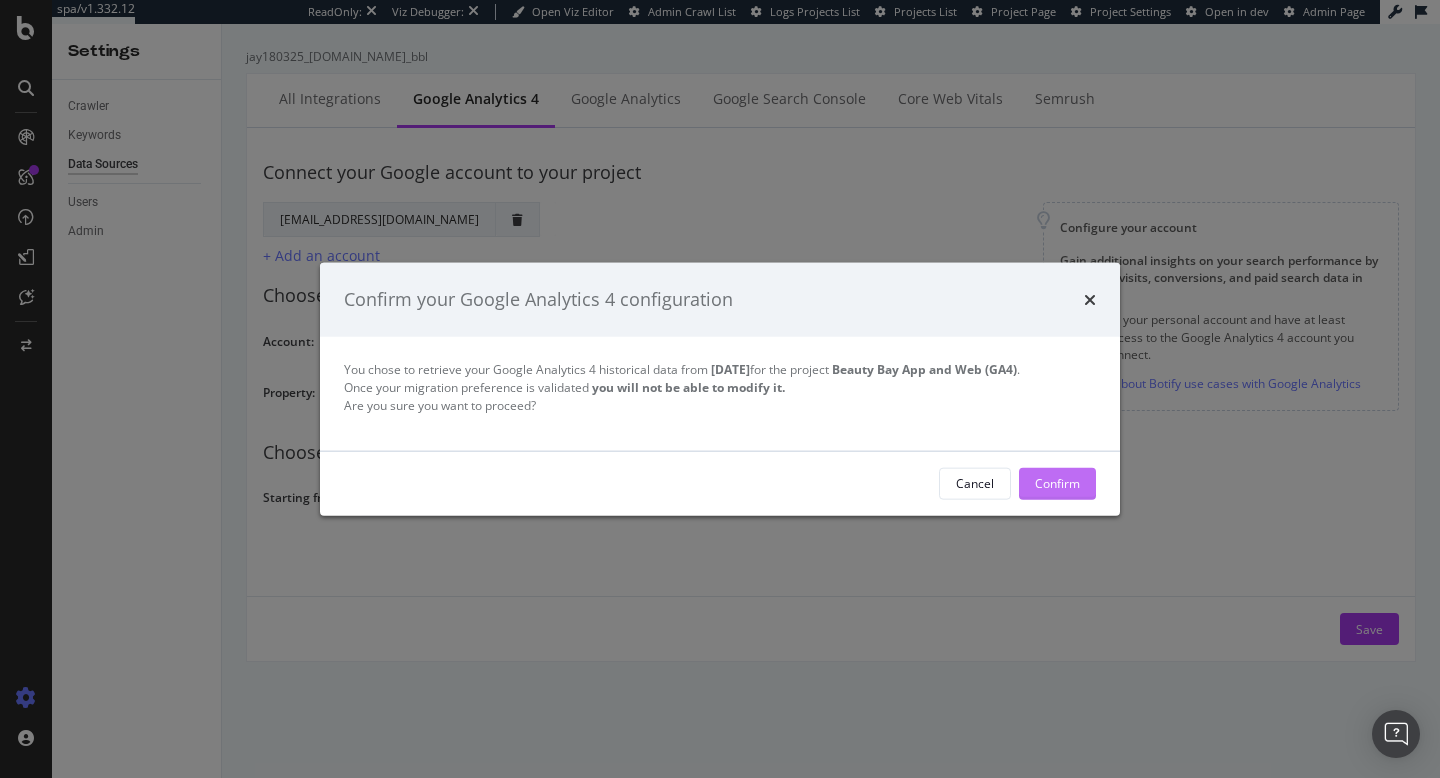 click on "Confirm" at bounding box center [1057, 483] 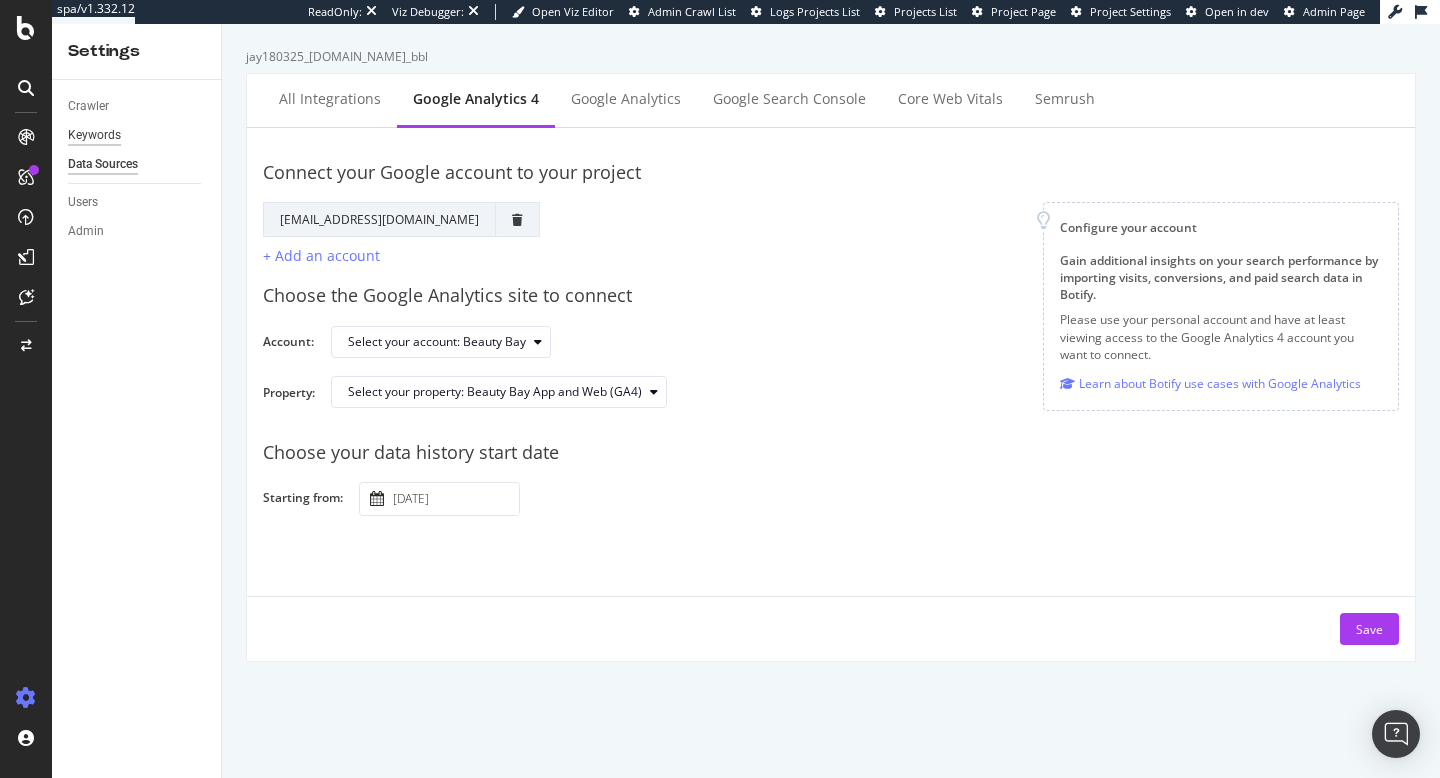 click on "Keywords" at bounding box center (94, 135) 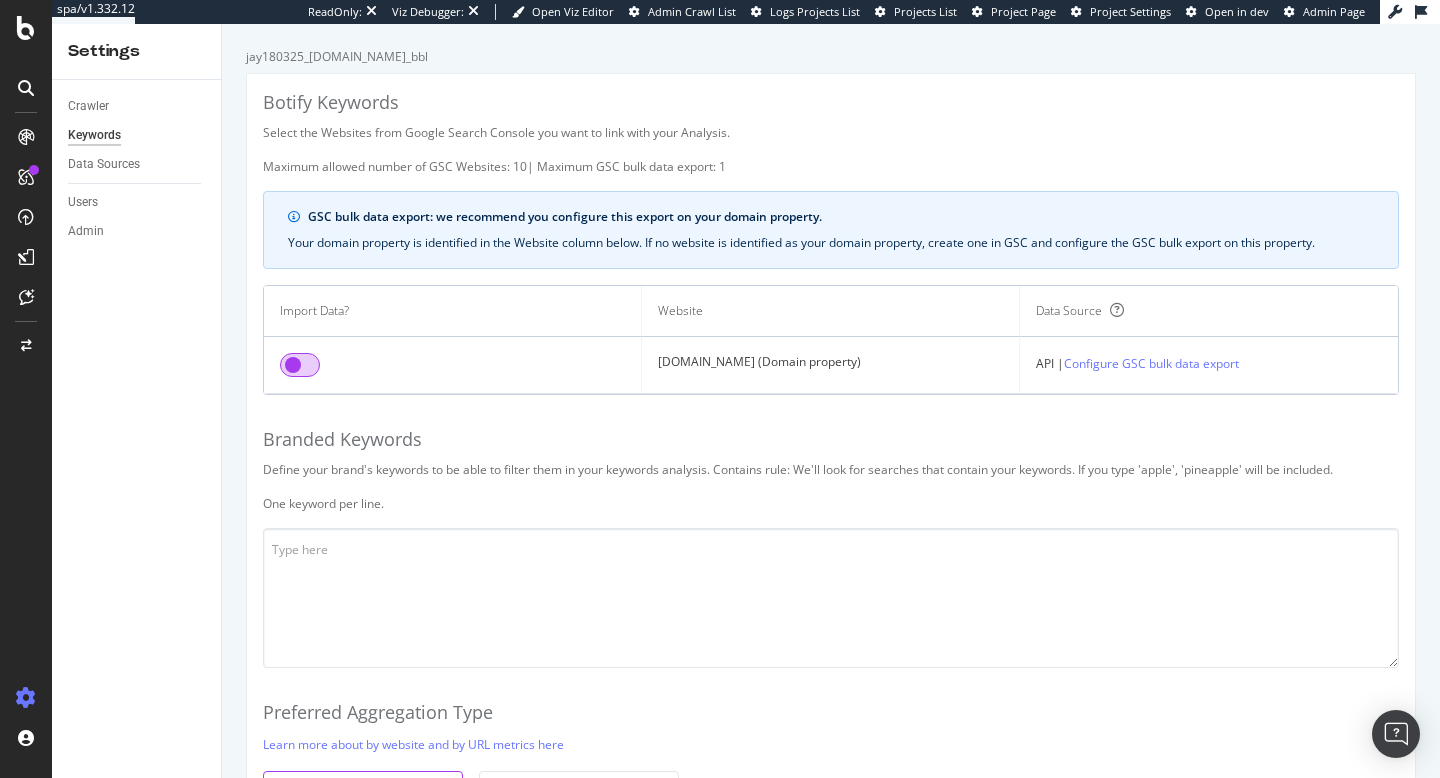 click at bounding box center (300, 365) 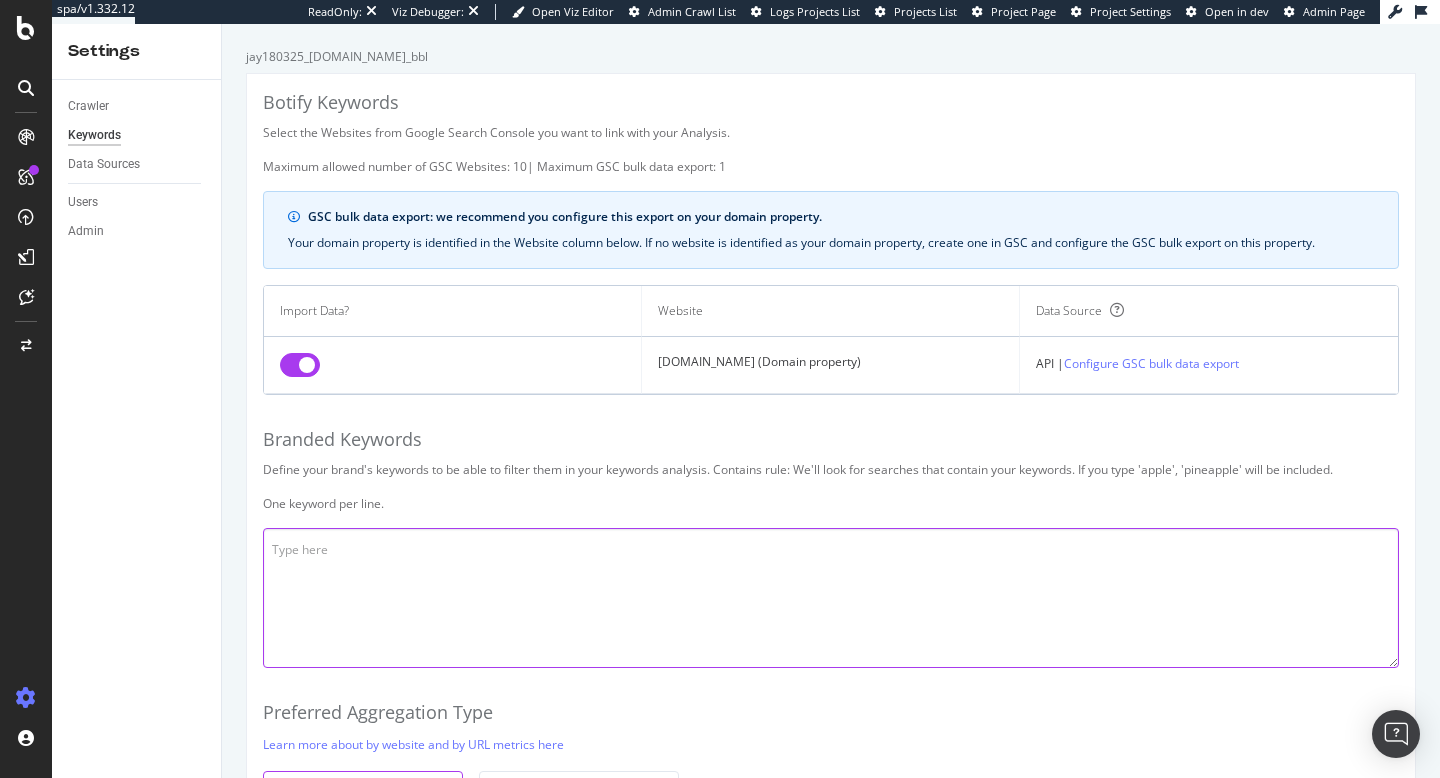 click at bounding box center [831, 598] 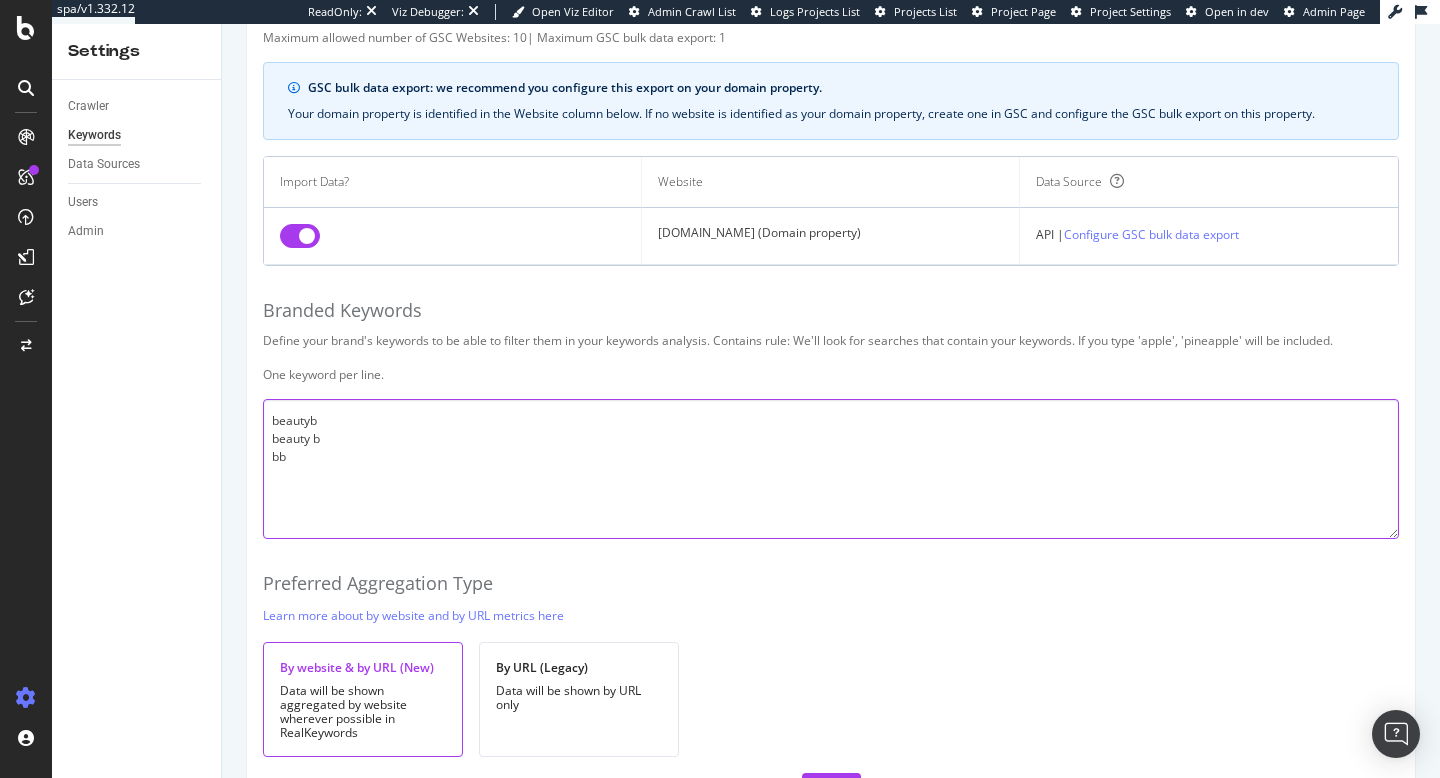 scroll, scrollTop: 197, scrollLeft: 0, axis: vertical 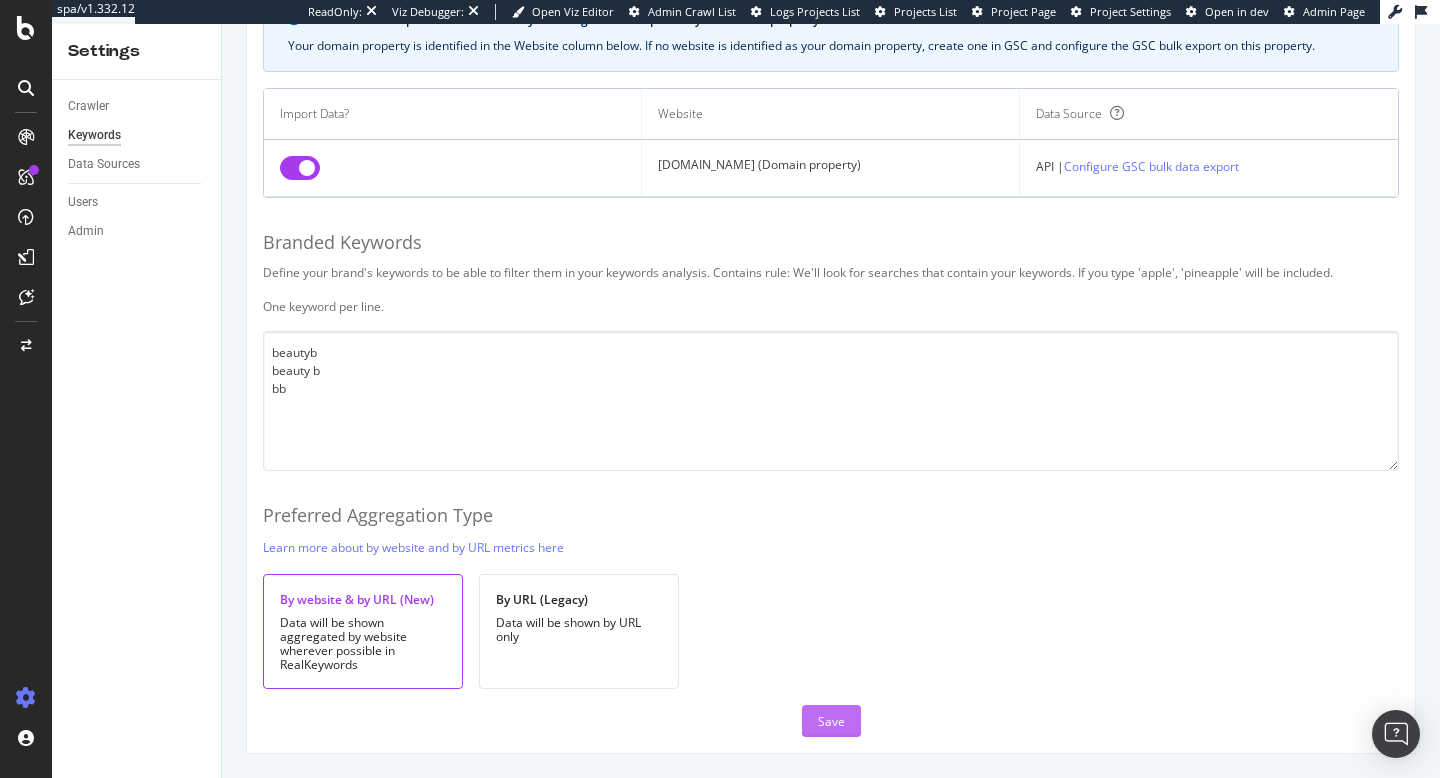 click on "Save" at bounding box center [831, 721] 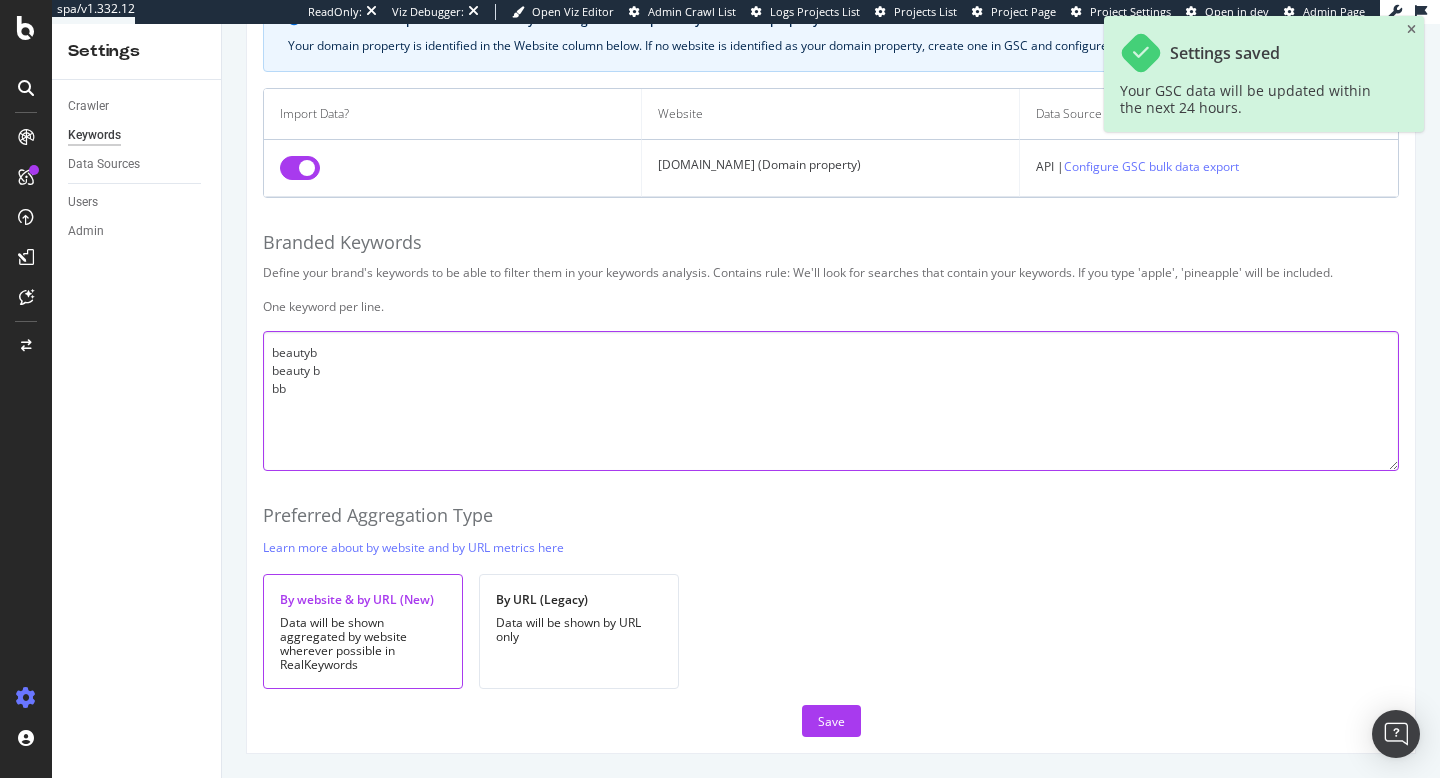 click on "beautyb
beauty b
bb" at bounding box center (831, 401) 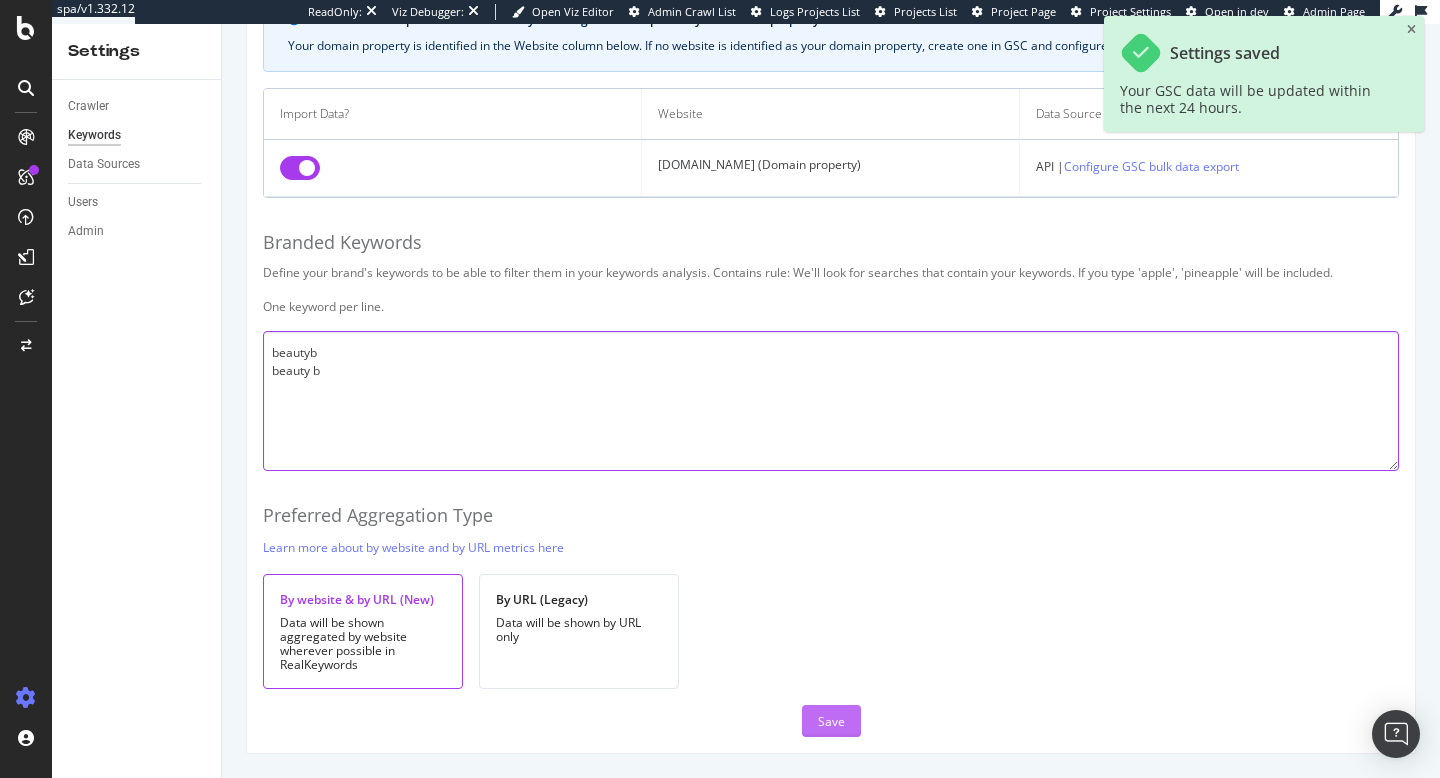 type on "beautyb
beauty b" 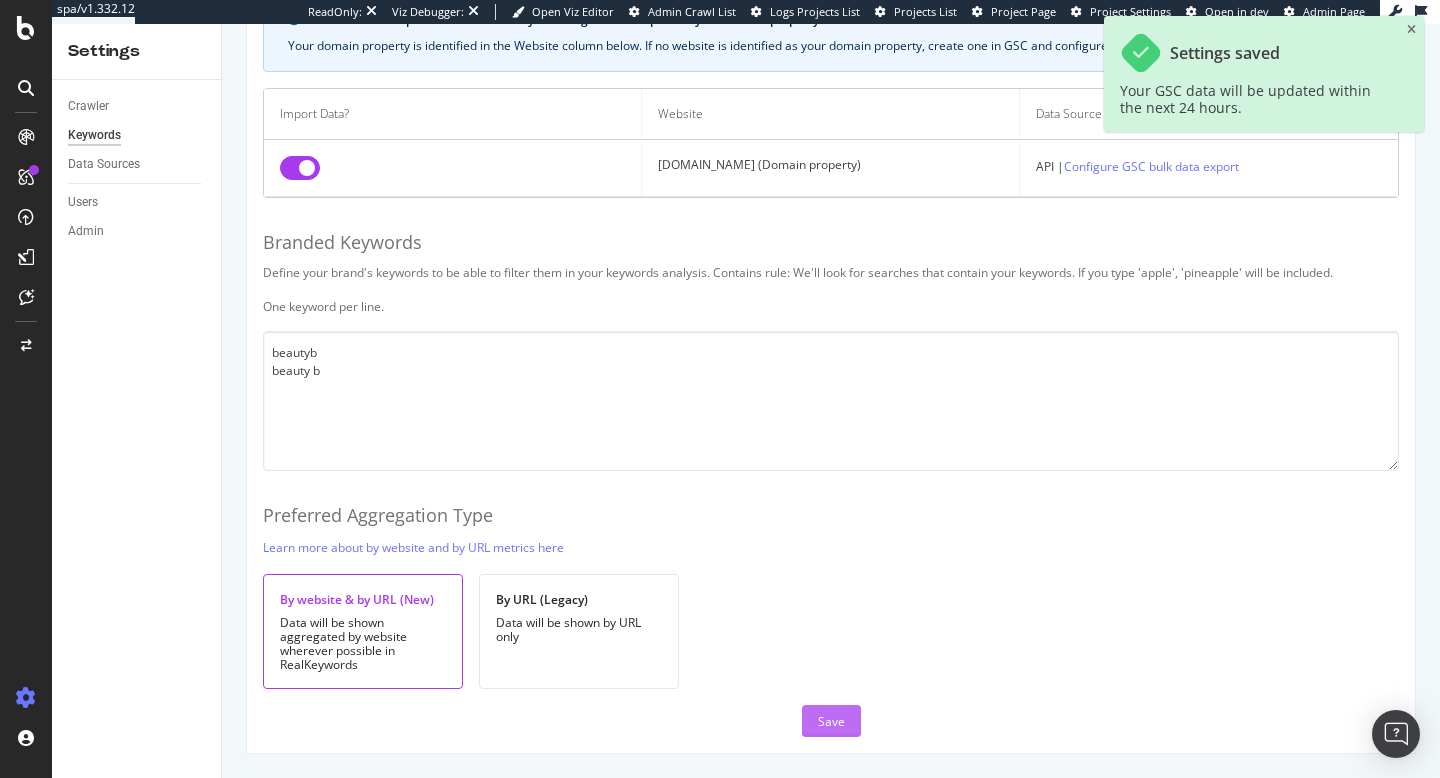 click on "Save" at bounding box center [831, 721] 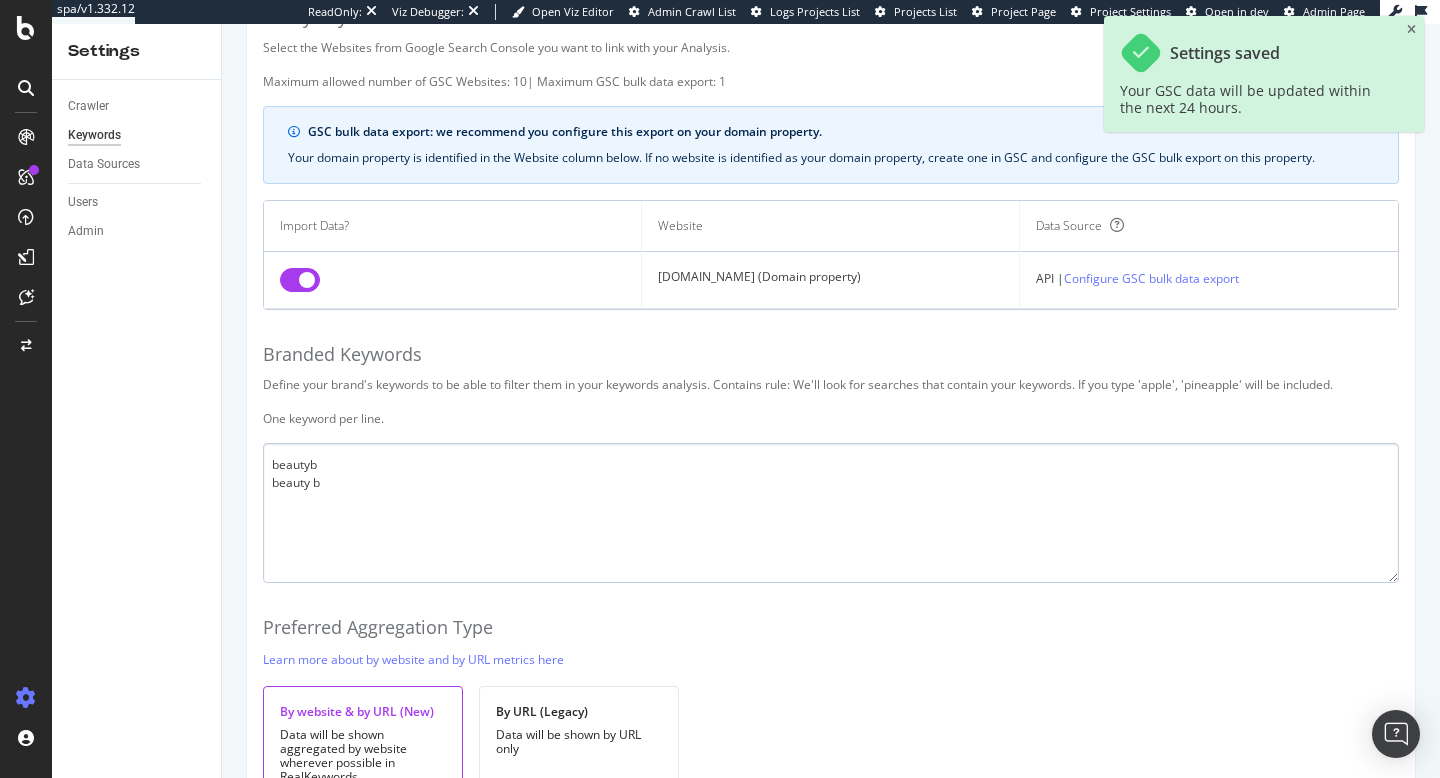 scroll, scrollTop: 0, scrollLeft: 0, axis: both 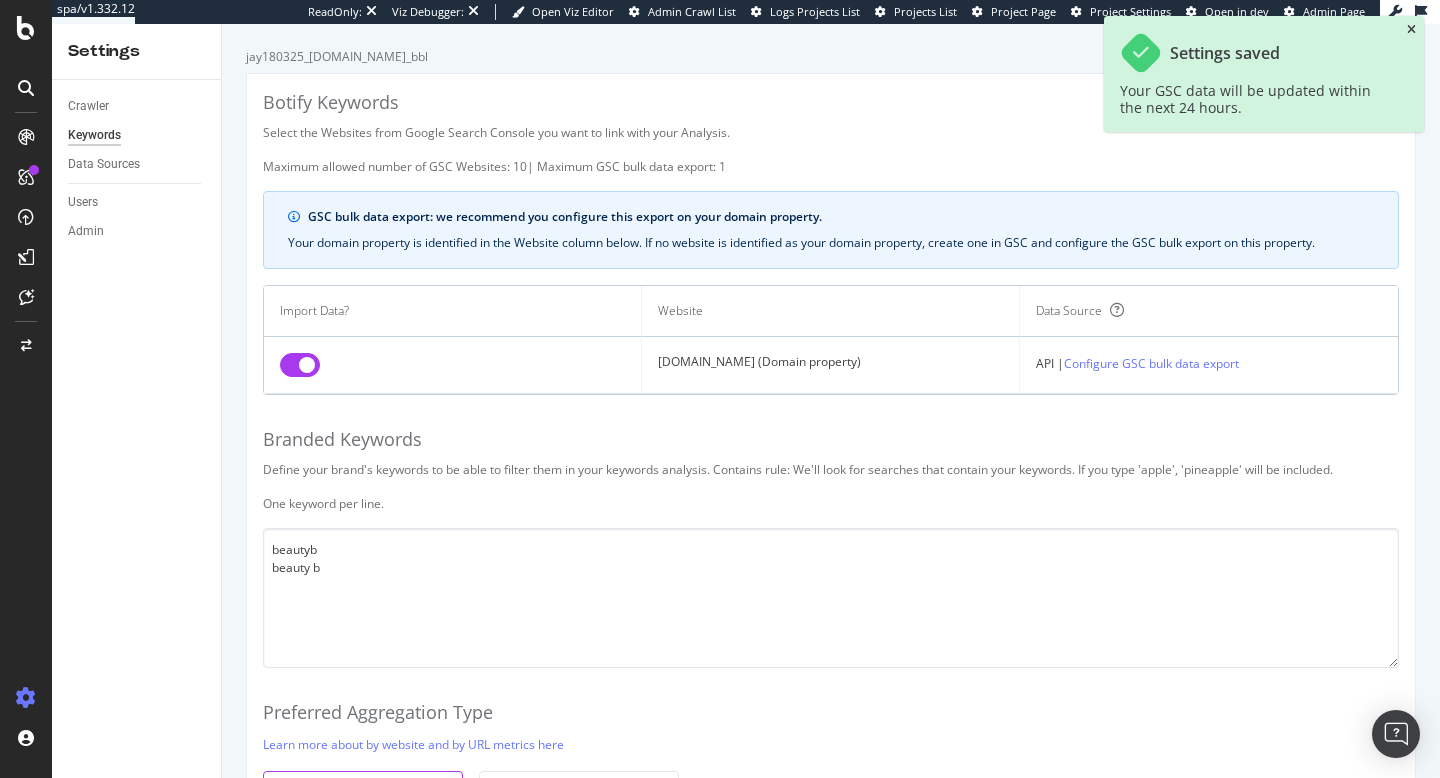 click at bounding box center [1411, 30] 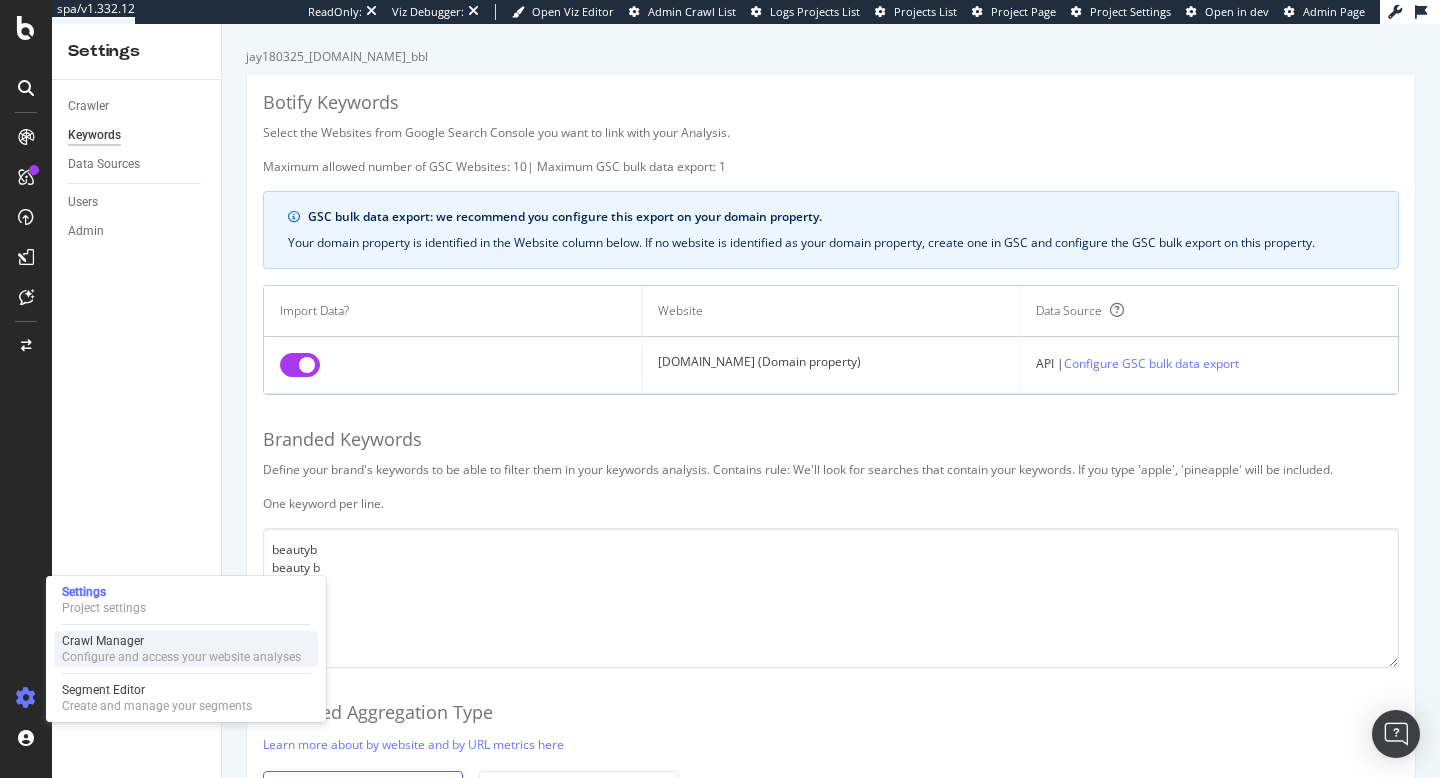 click on "Configure and access your website analyses" at bounding box center (181, 657) 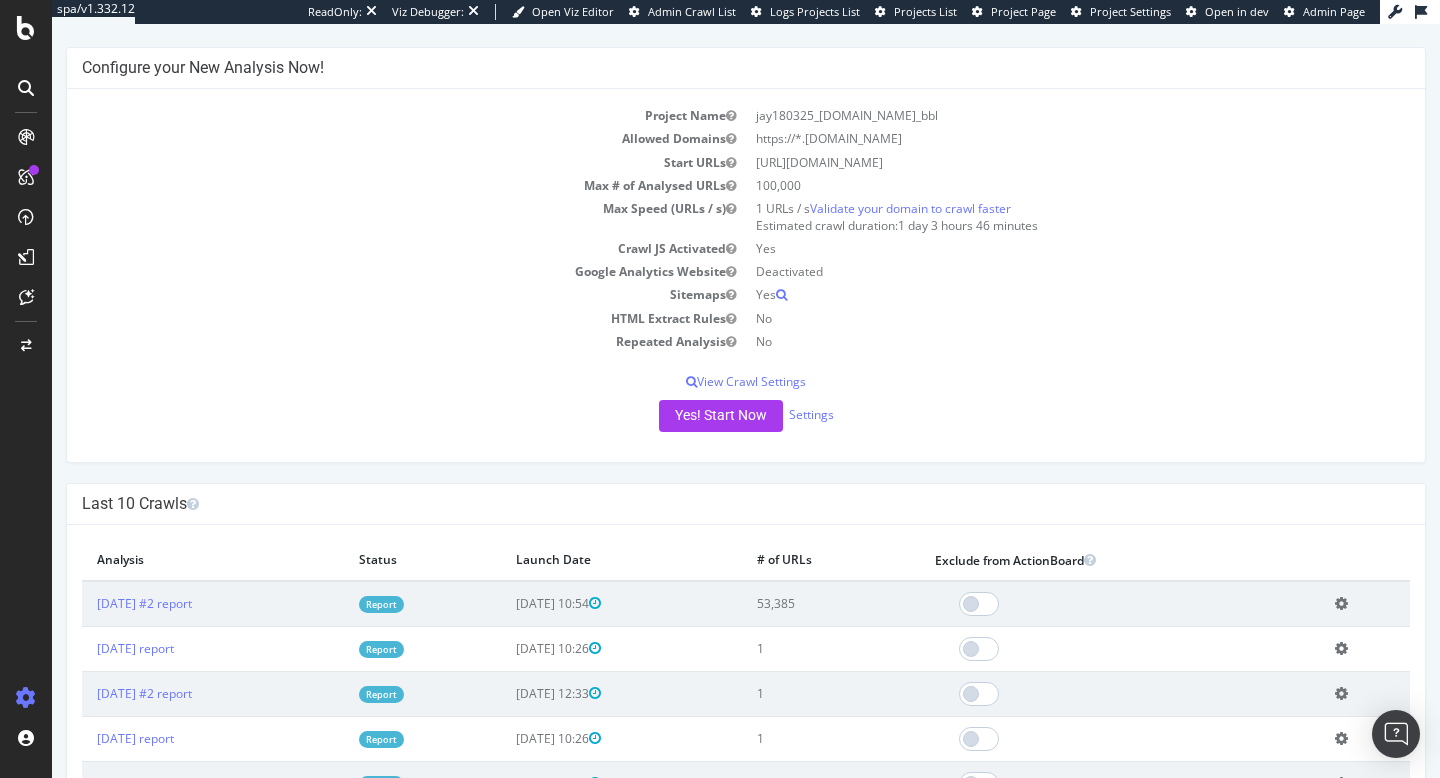 scroll, scrollTop: 84, scrollLeft: 0, axis: vertical 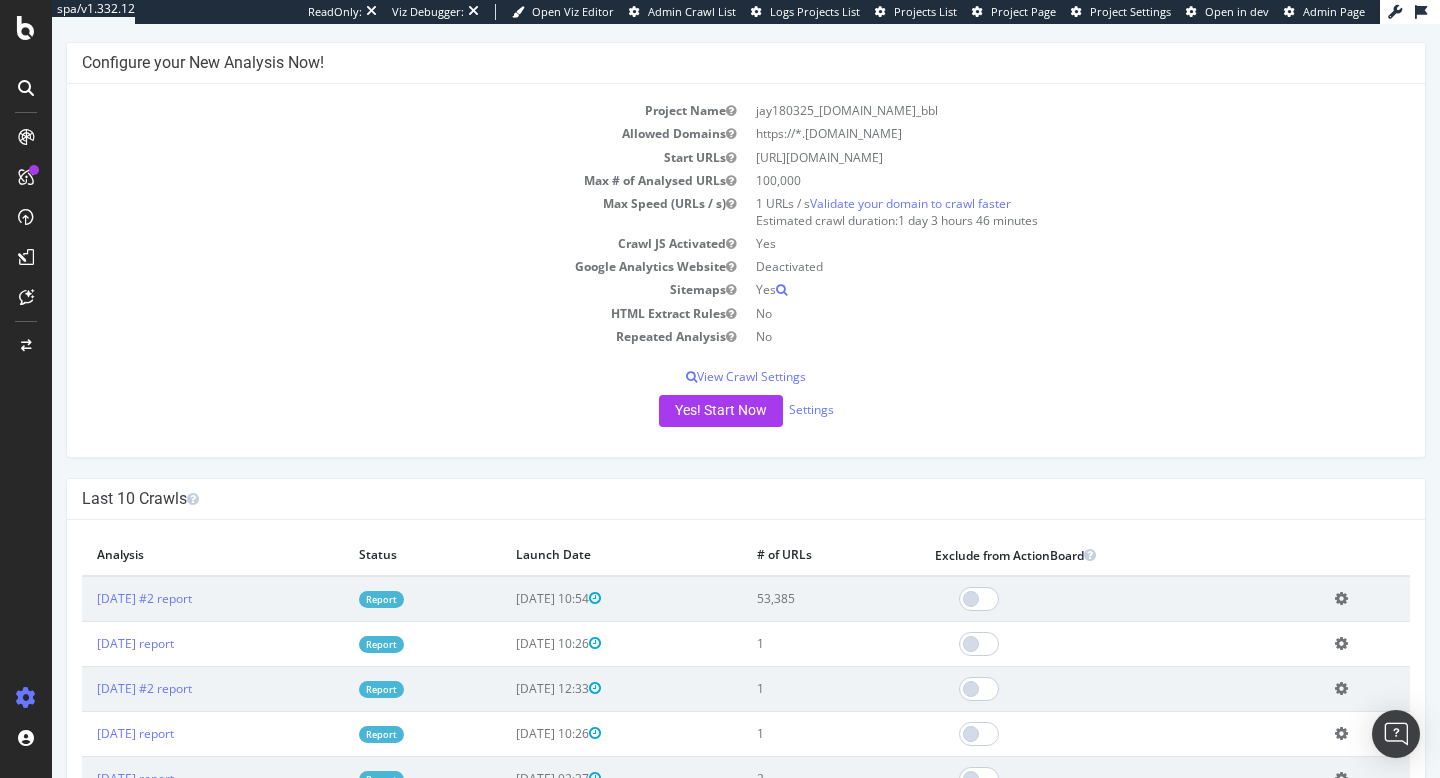 click on "Yes! Start Now
Settings" at bounding box center [746, 411] 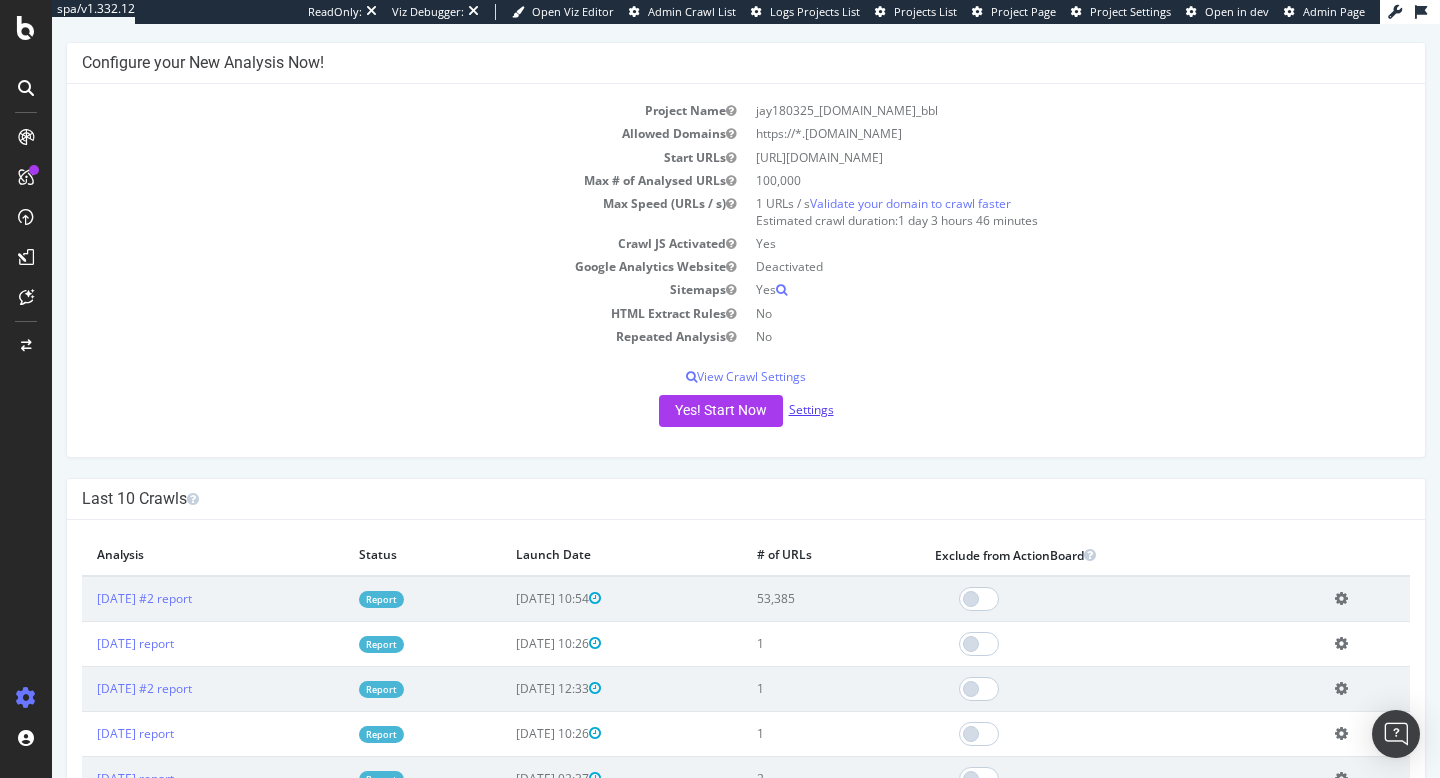 click on "Settings" at bounding box center [811, 409] 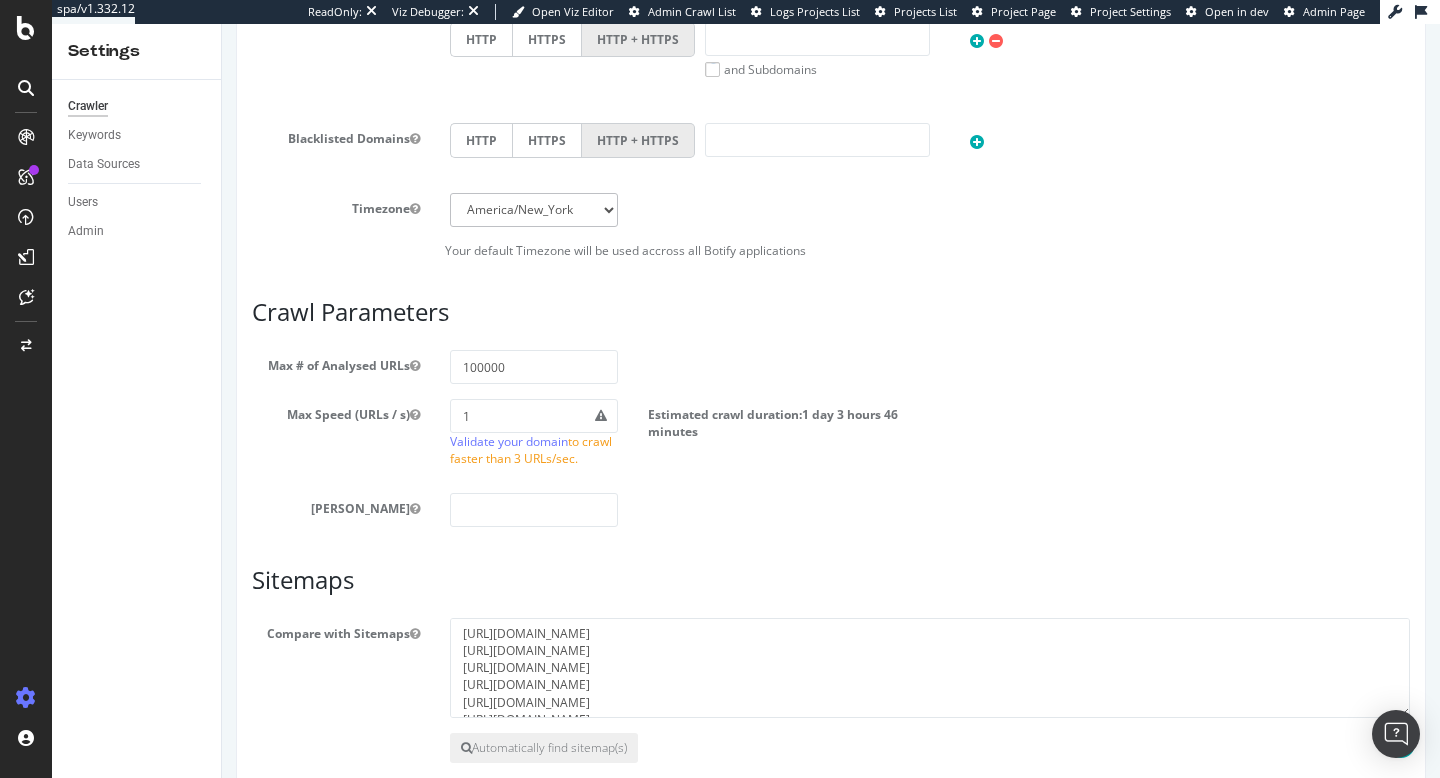 scroll, scrollTop: 926, scrollLeft: 0, axis: vertical 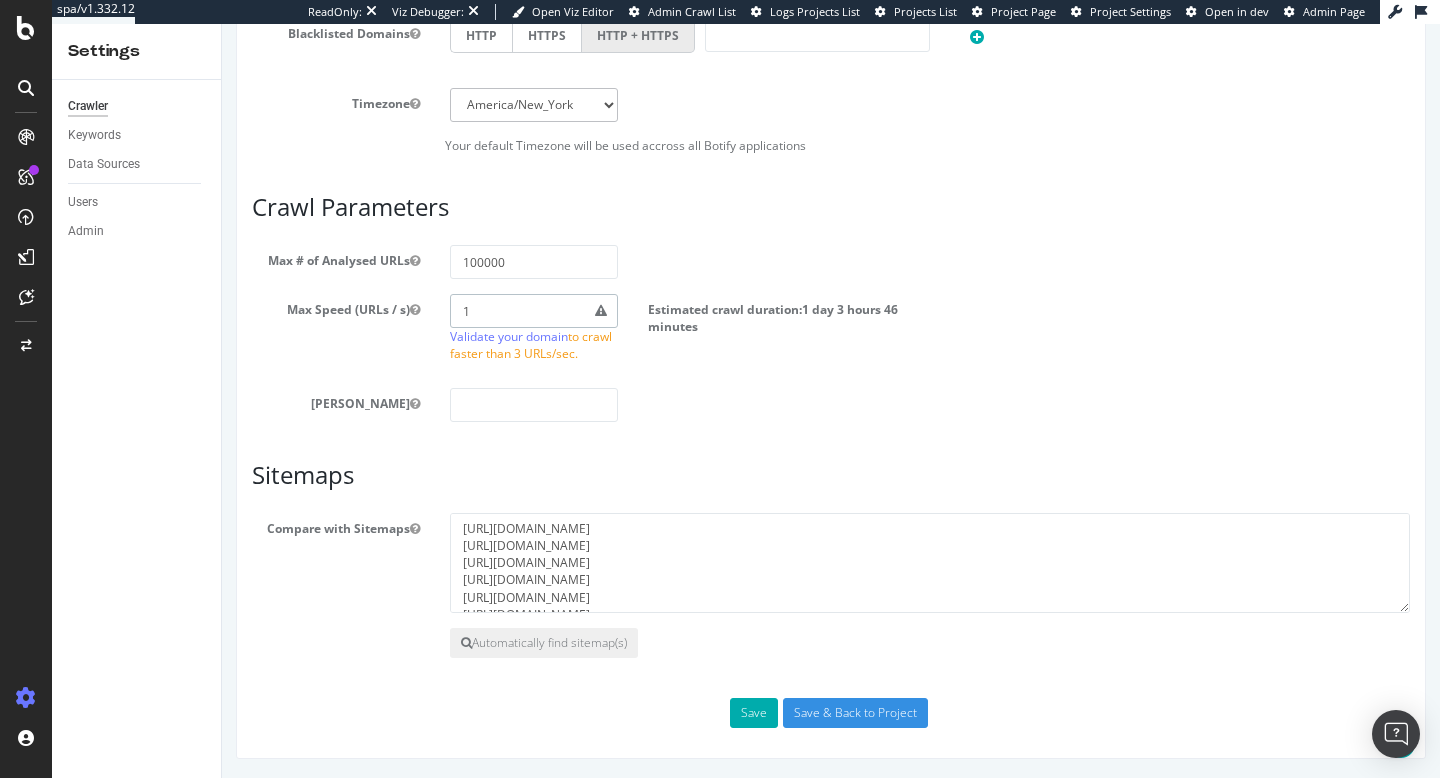 click on "1" at bounding box center [534, 311] 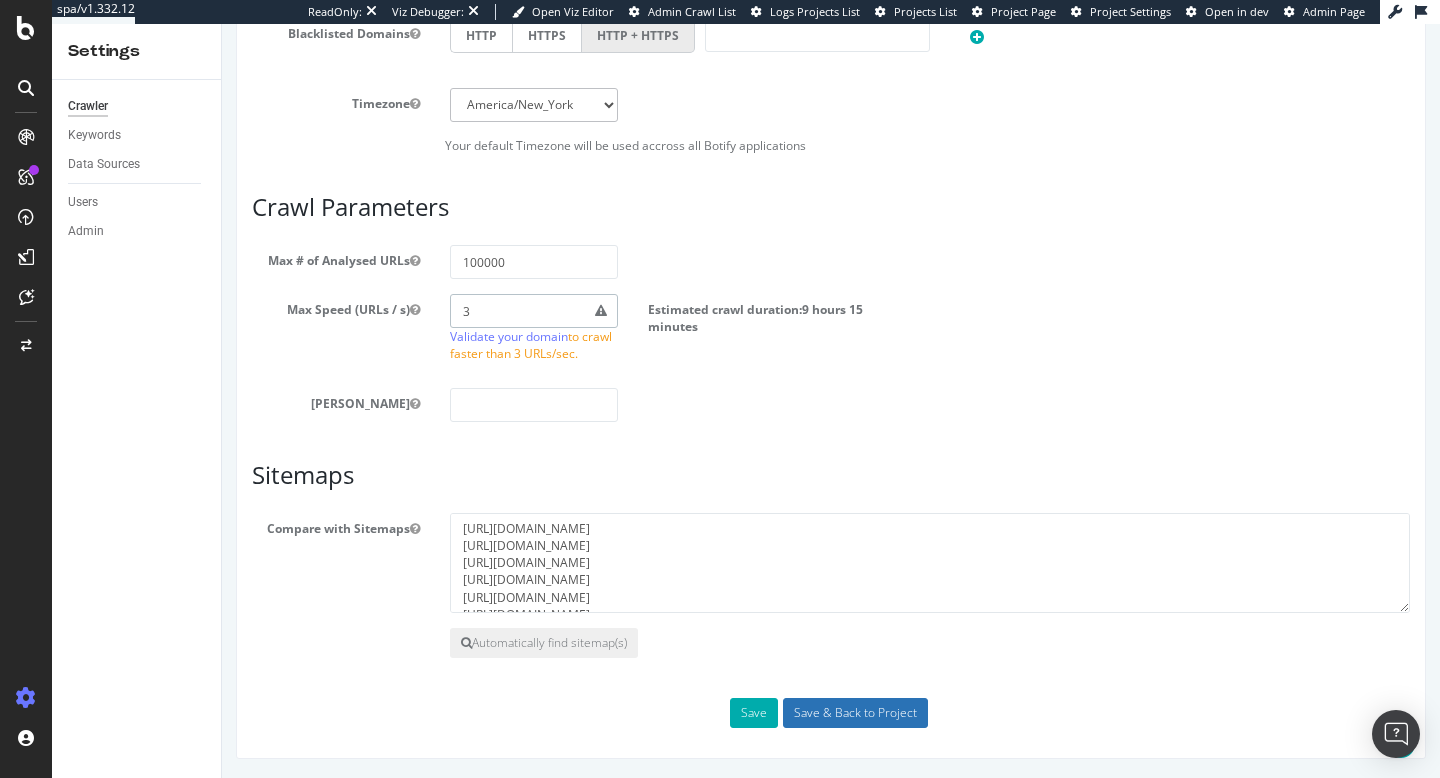 type on "3" 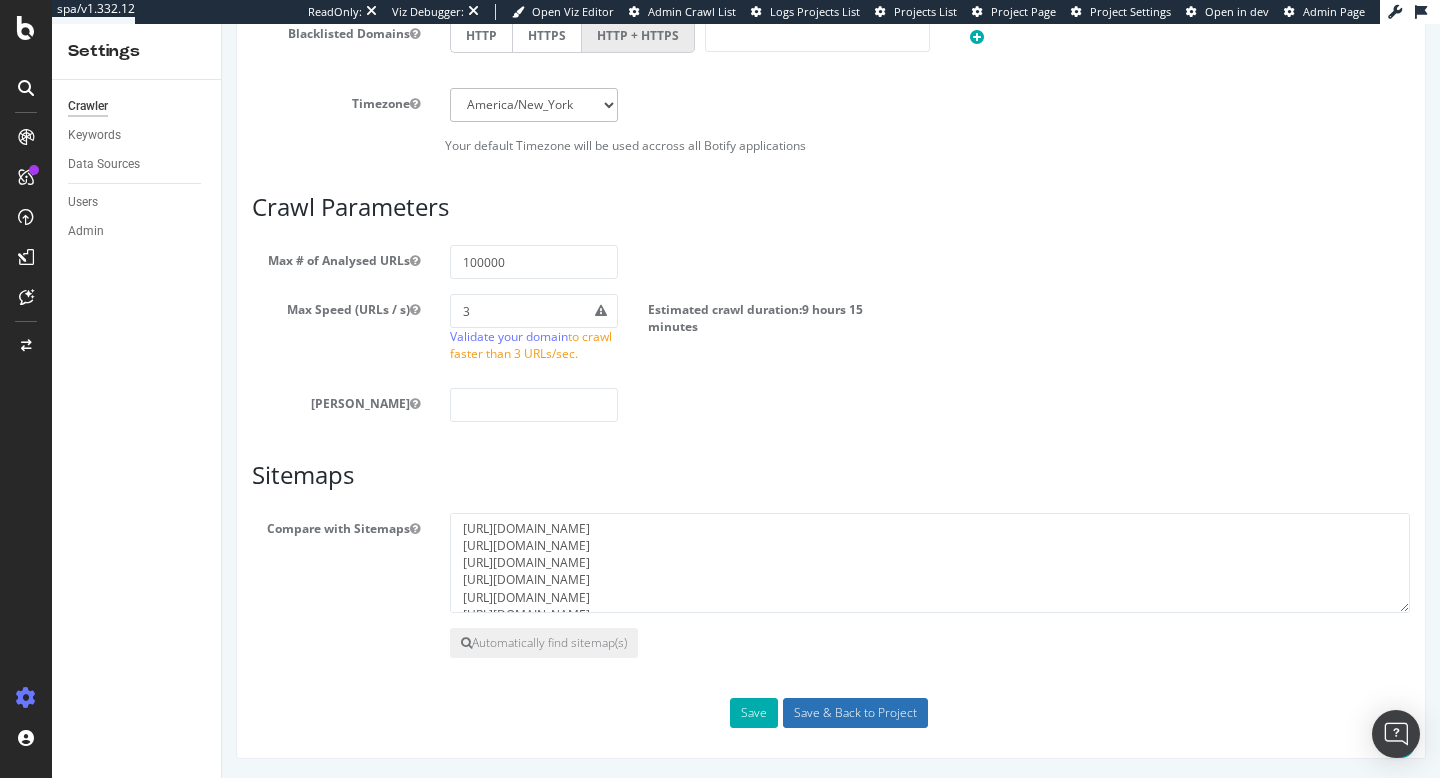 click on "Save & Back to Project" at bounding box center (855, 713) 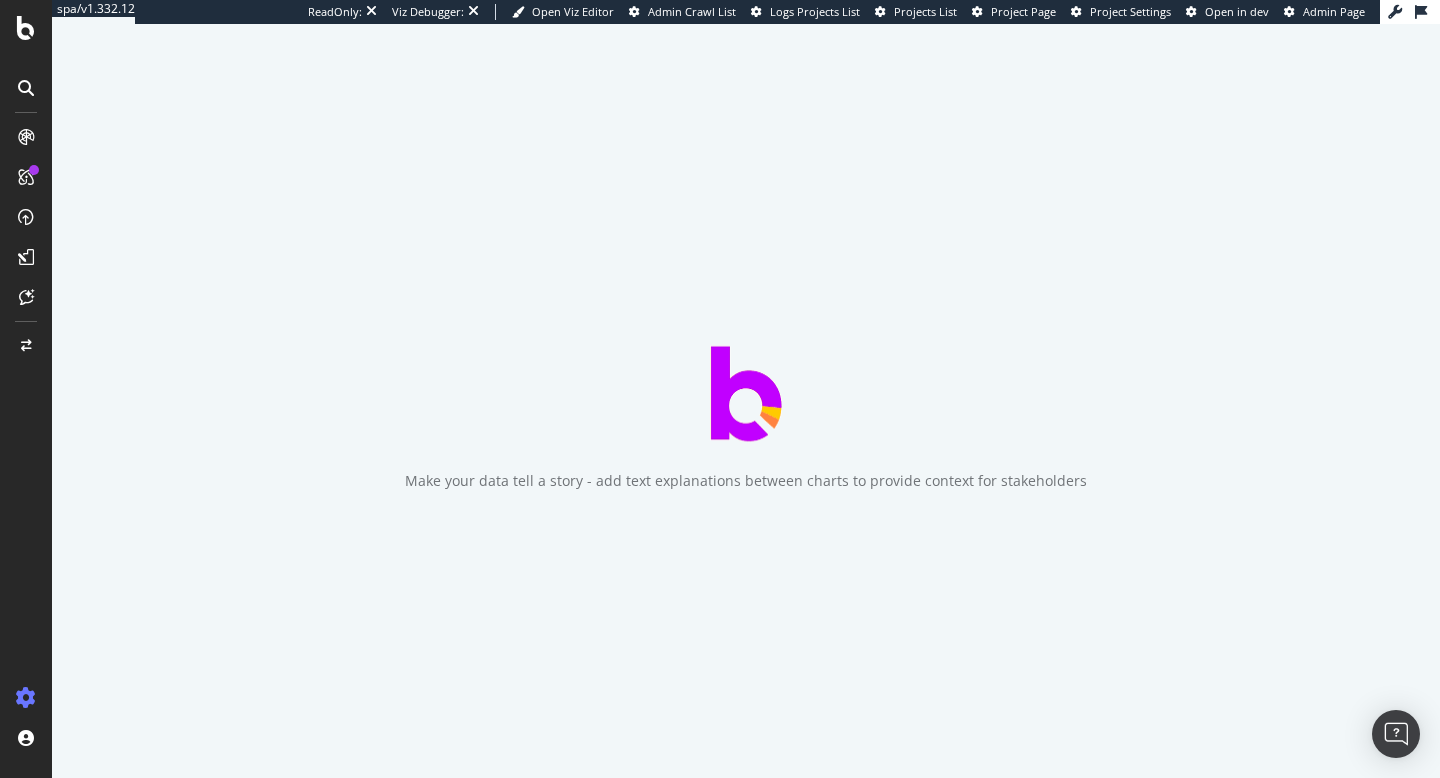 scroll, scrollTop: 0, scrollLeft: 0, axis: both 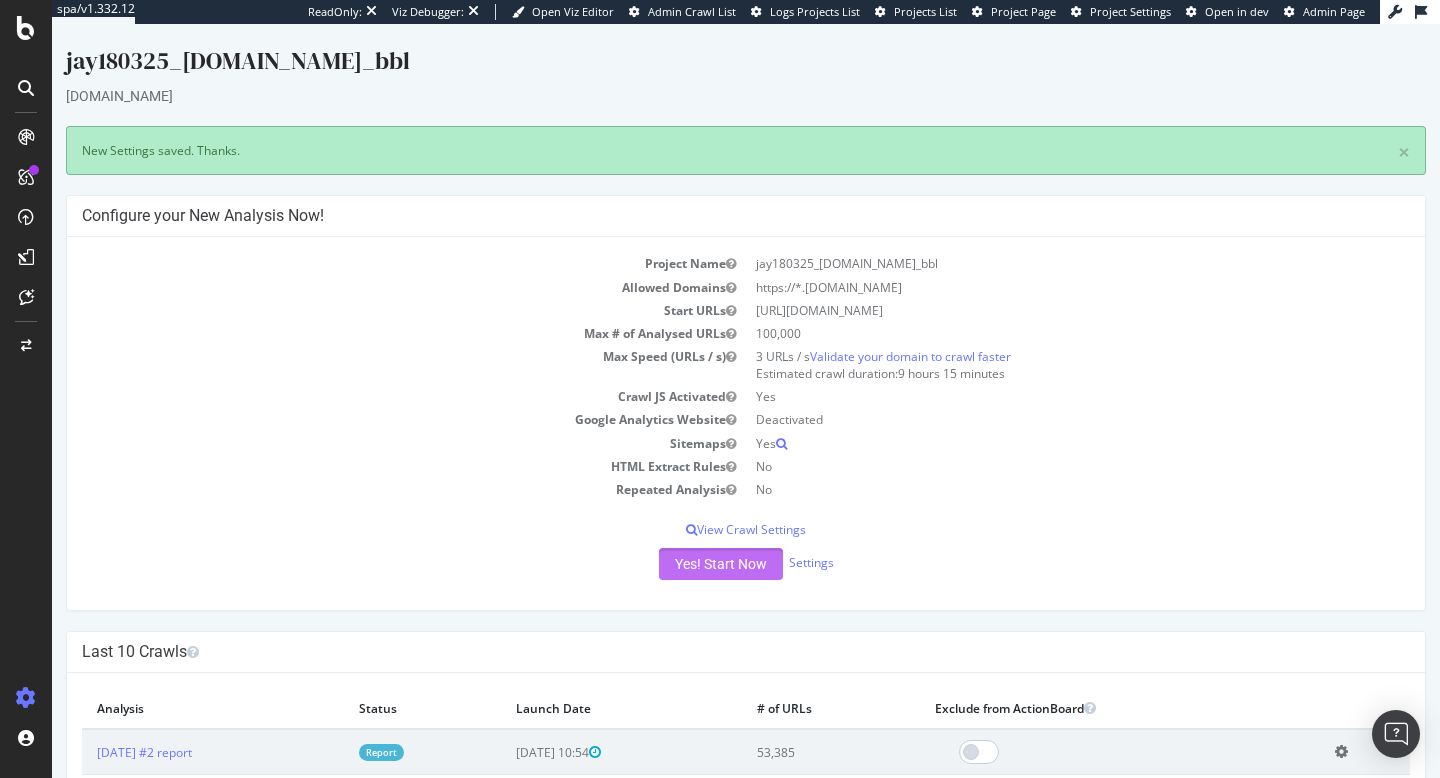 click on "Yes! Start Now" at bounding box center (721, 564) 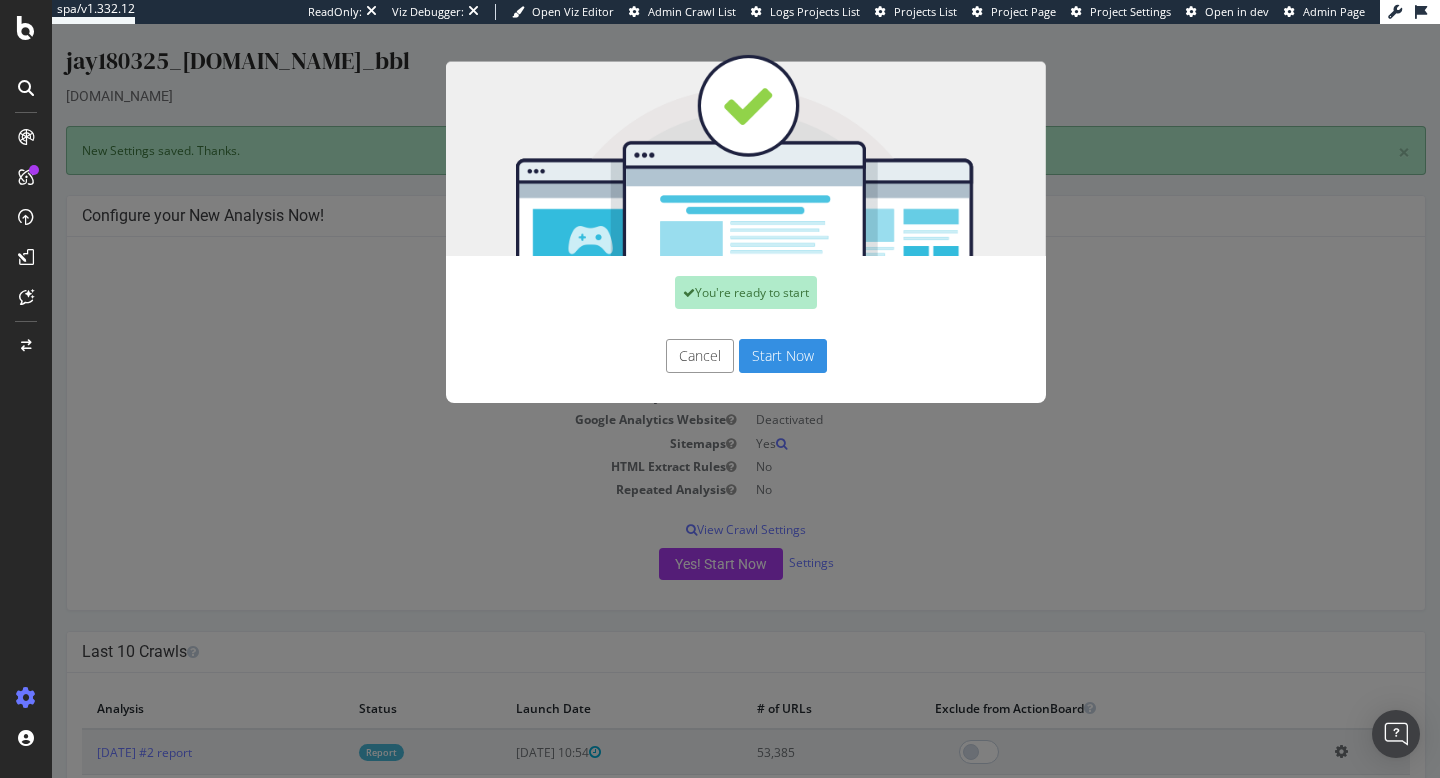 click on "Start Now" at bounding box center (783, 356) 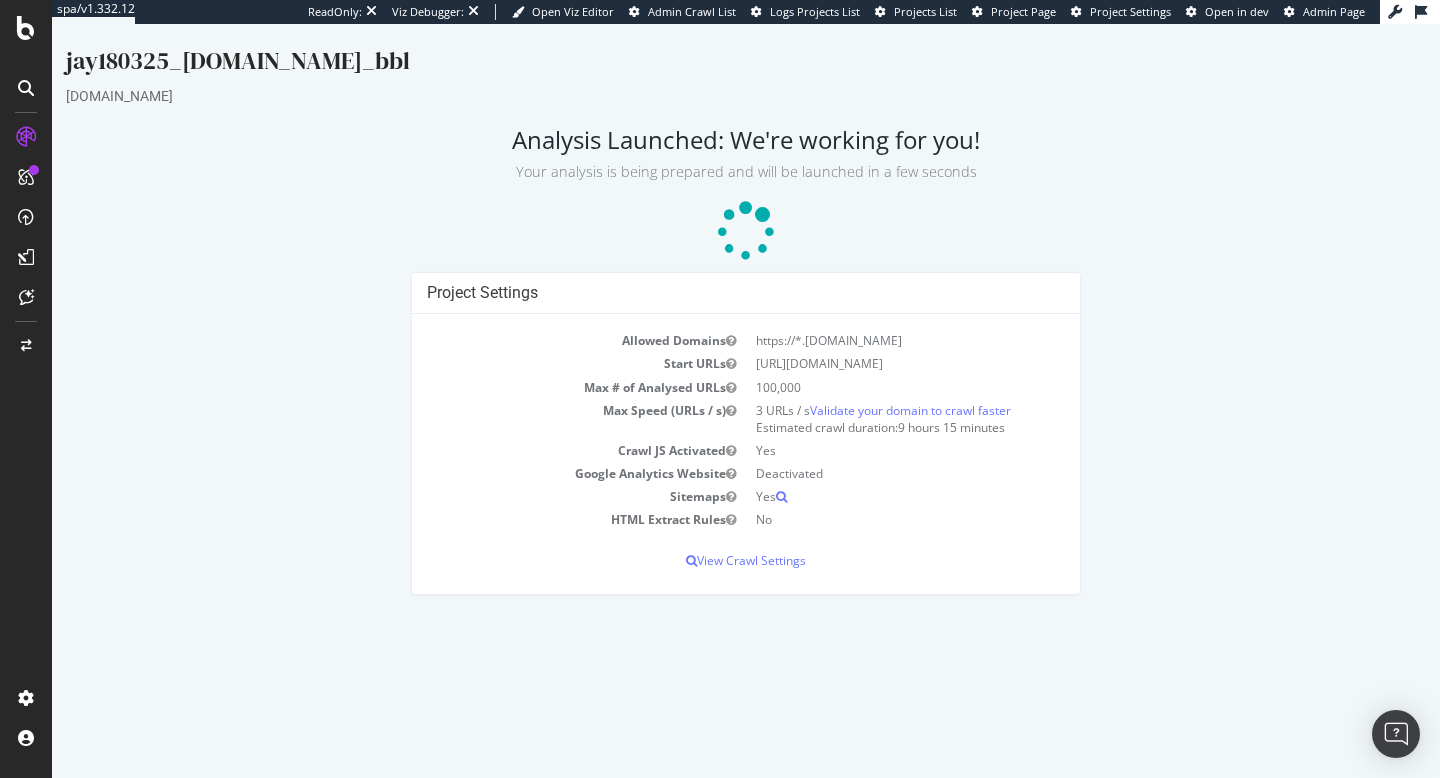 scroll, scrollTop: 0, scrollLeft: 0, axis: both 